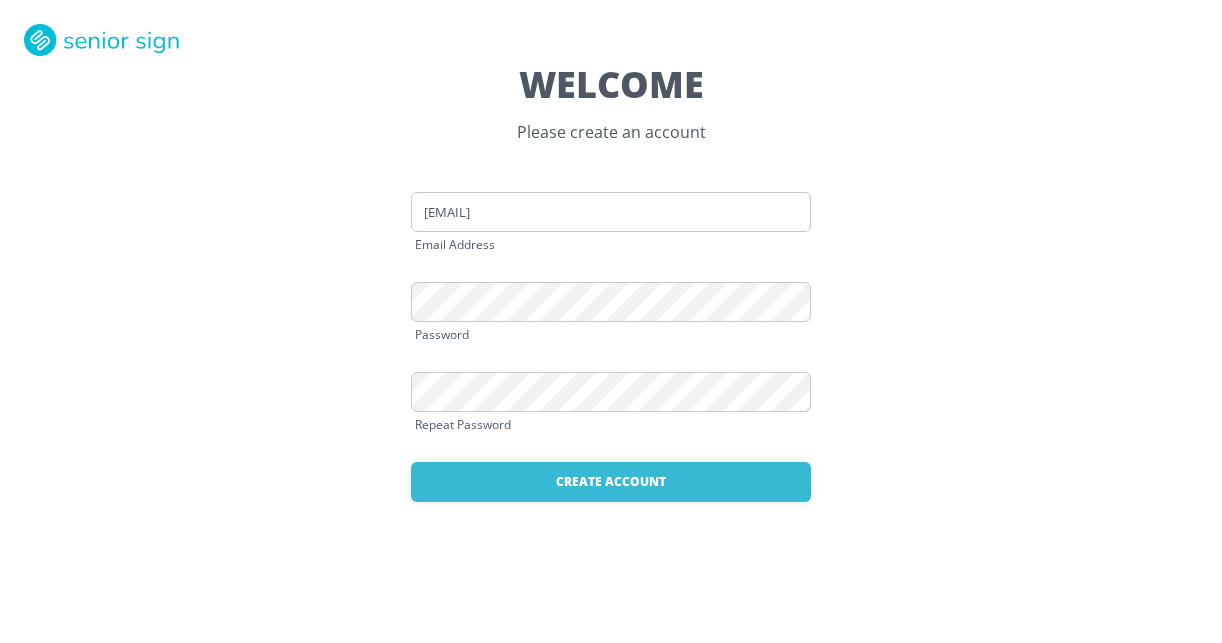 scroll, scrollTop: 0, scrollLeft: 0, axis: both 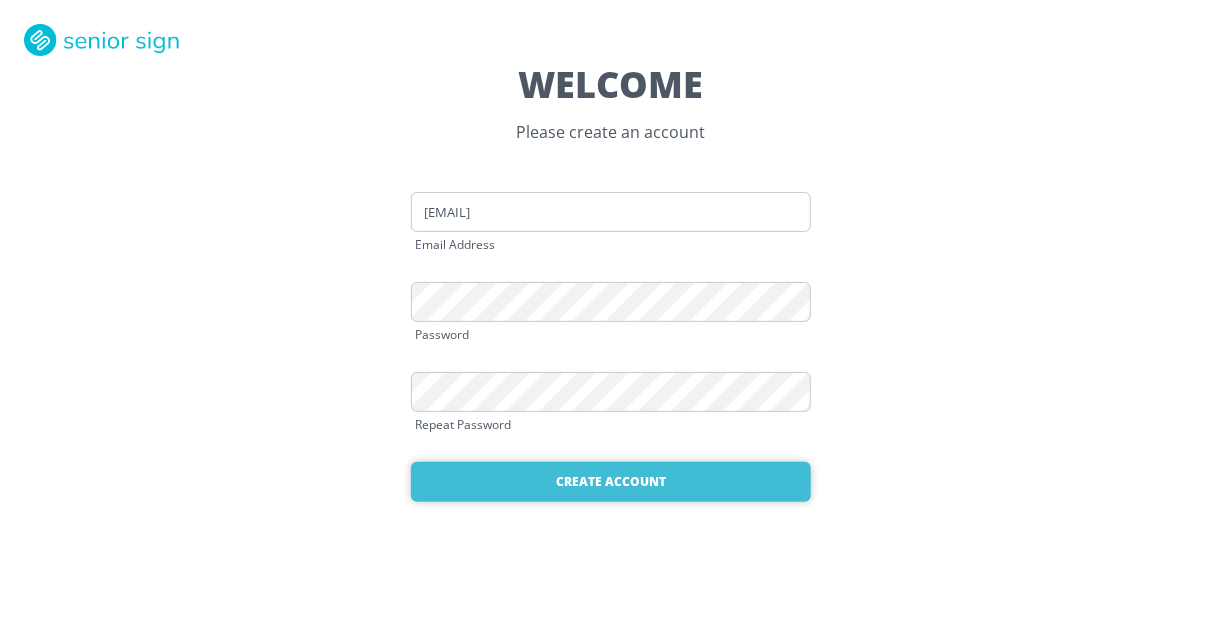 click on "Create Account" at bounding box center (611, 482) 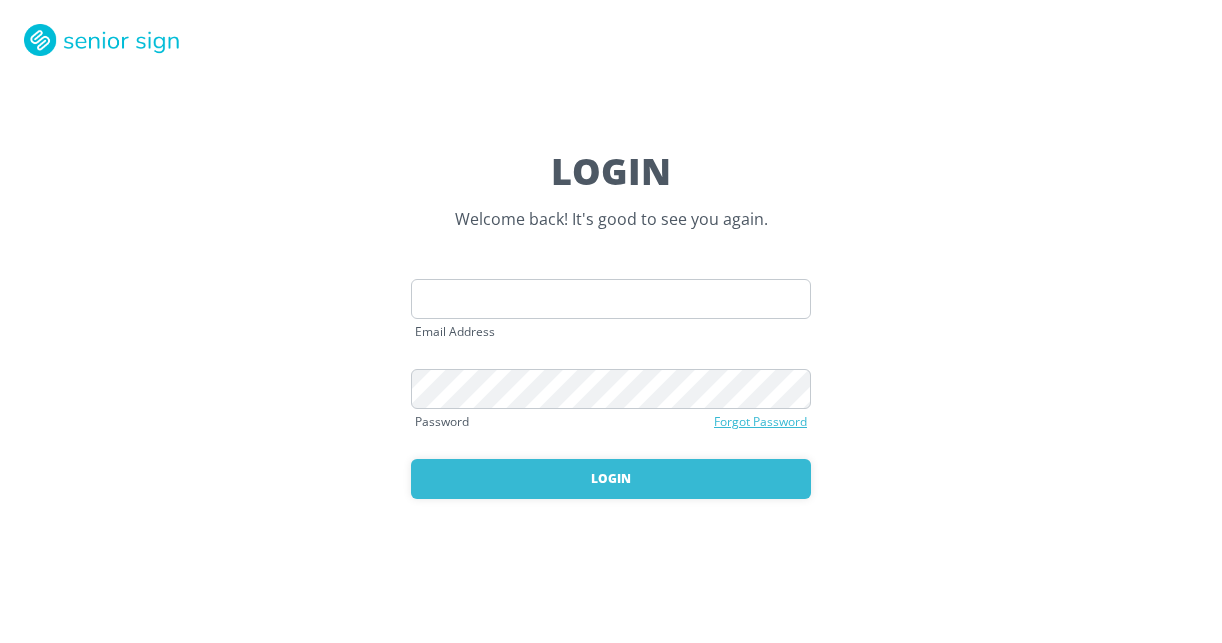 scroll, scrollTop: 0, scrollLeft: 0, axis: both 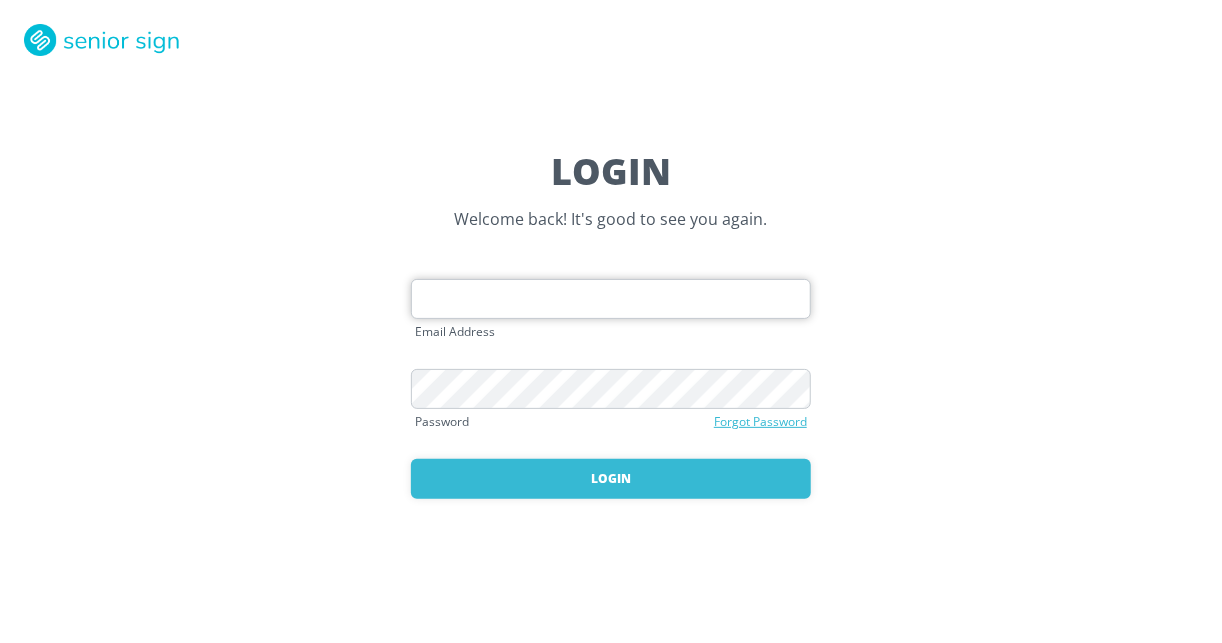 click at bounding box center [611, 299] 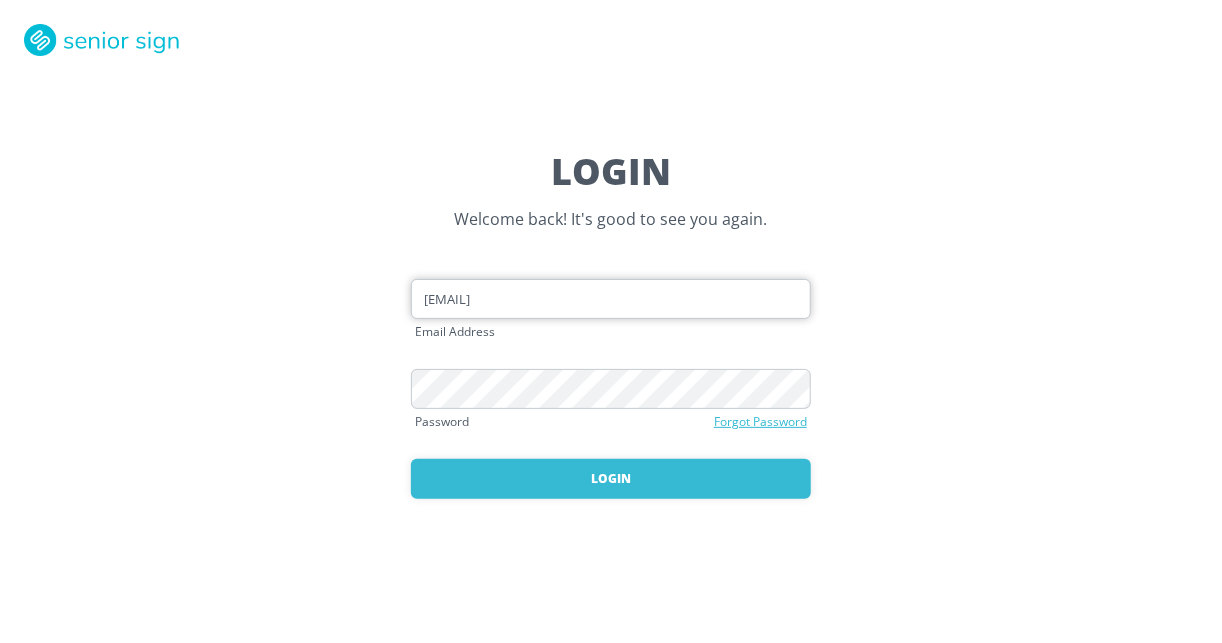 type on "michaell1815@yahoo.com" 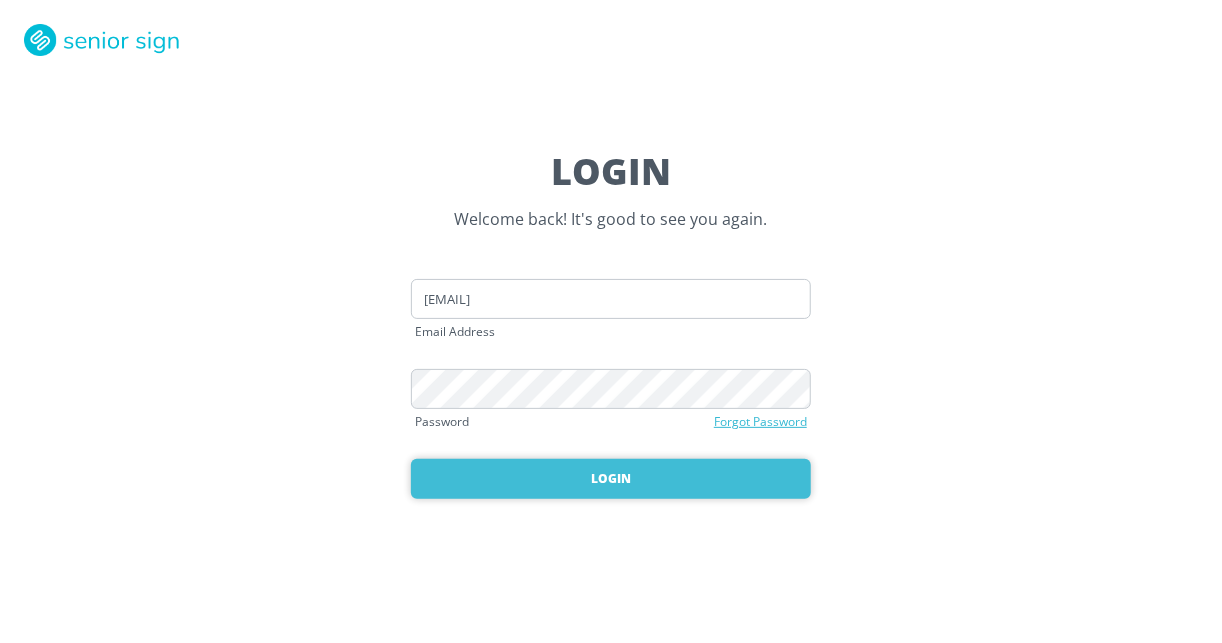 click on "Login" at bounding box center [611, 479] 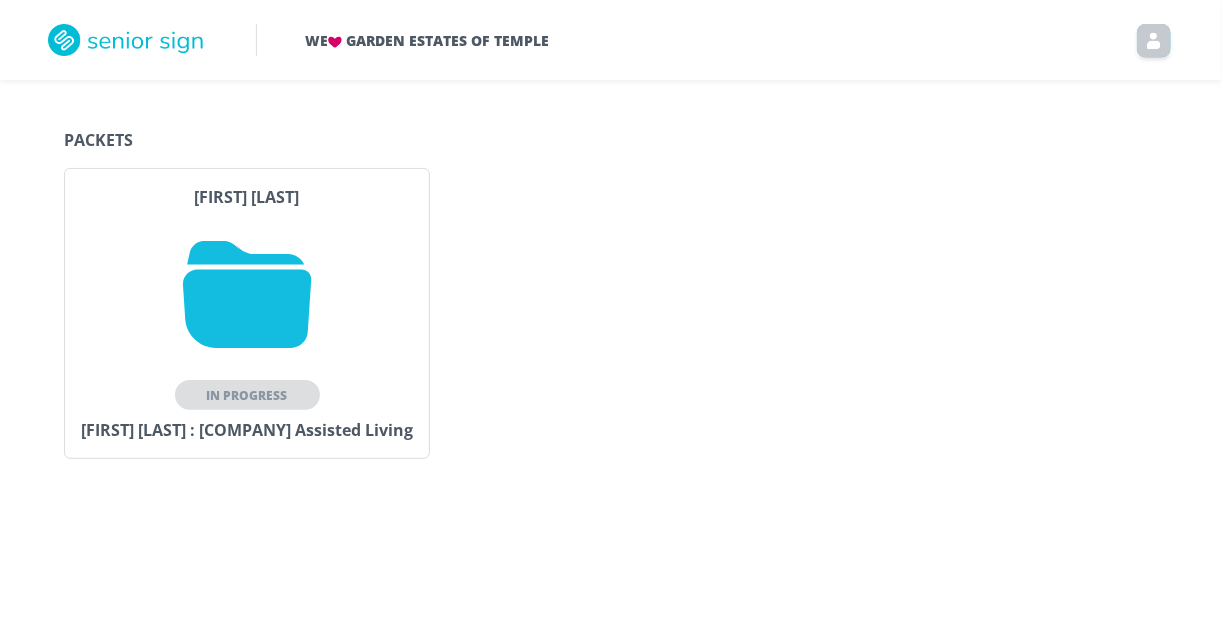 click at bounding box center [247, 294] 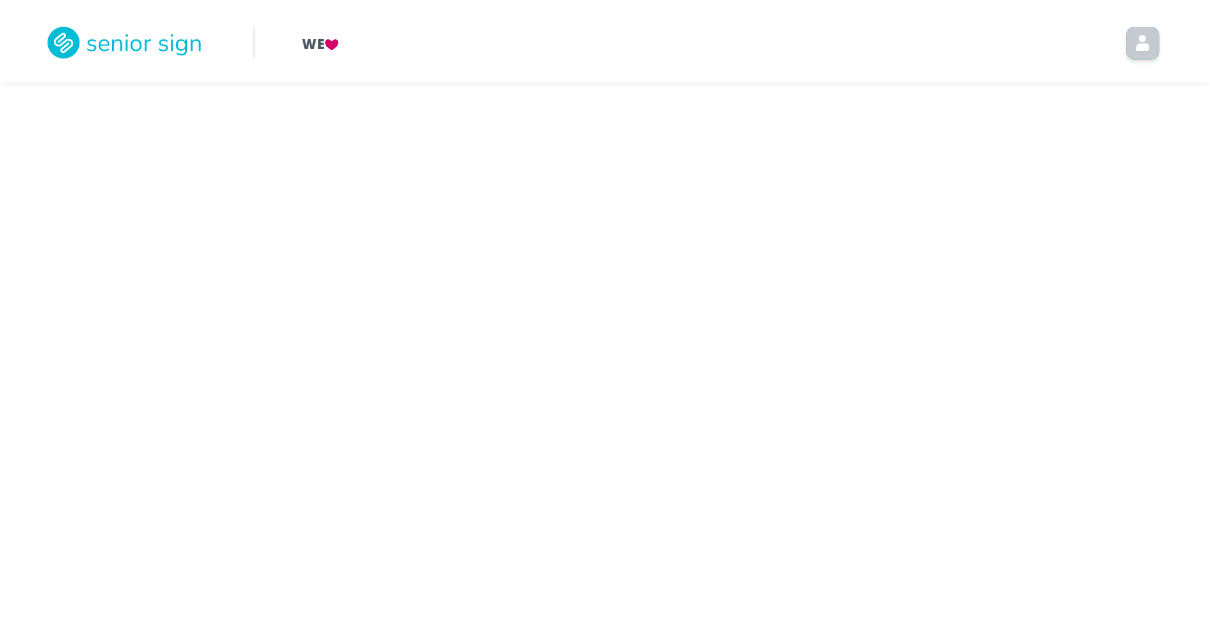 scroll, scrollTop: 0, scrollLeft: 0, axis: both 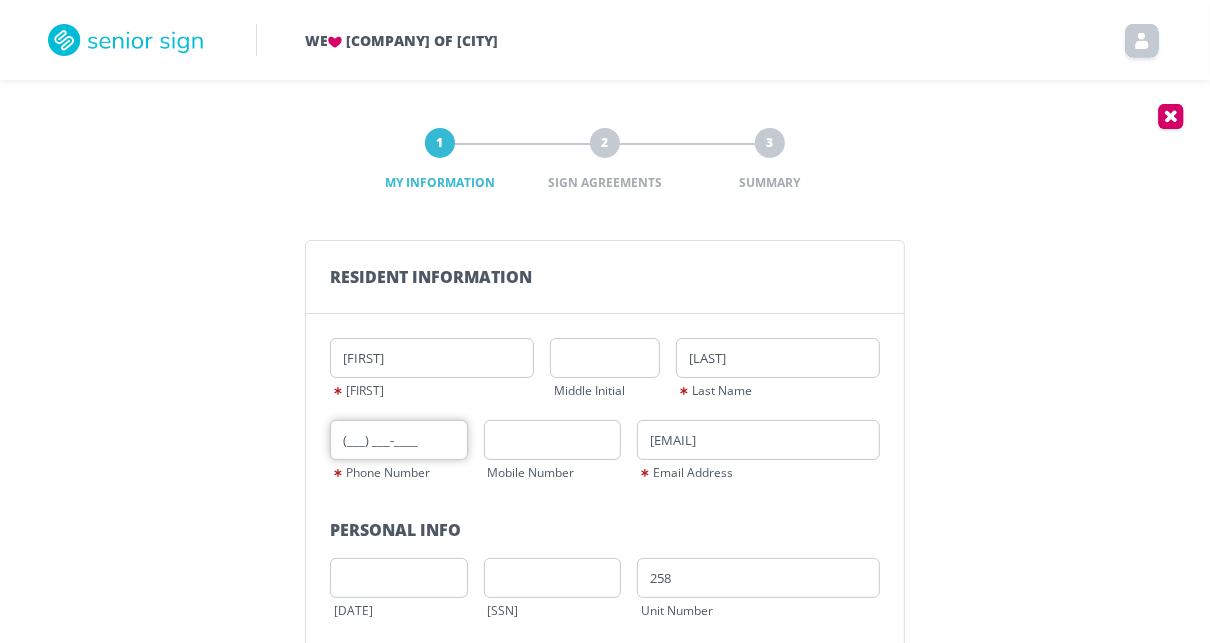 click on "(___) ___-____" at bounding box center (399, 440) 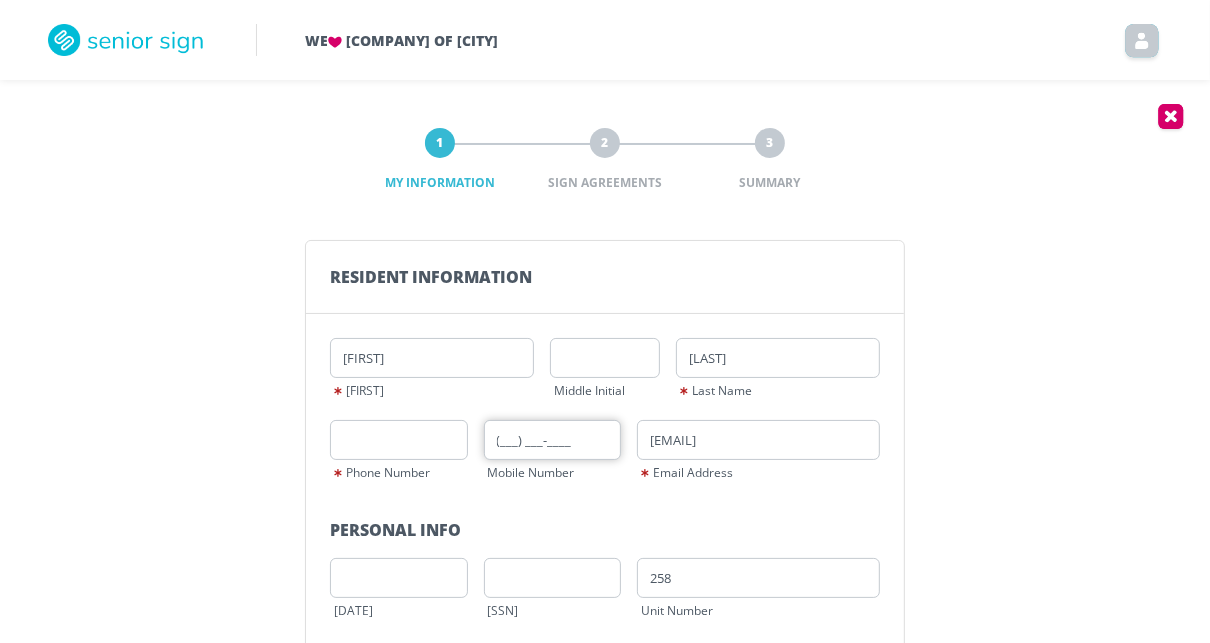 click on "(___) ___-____" at bounding box center [553, 440] 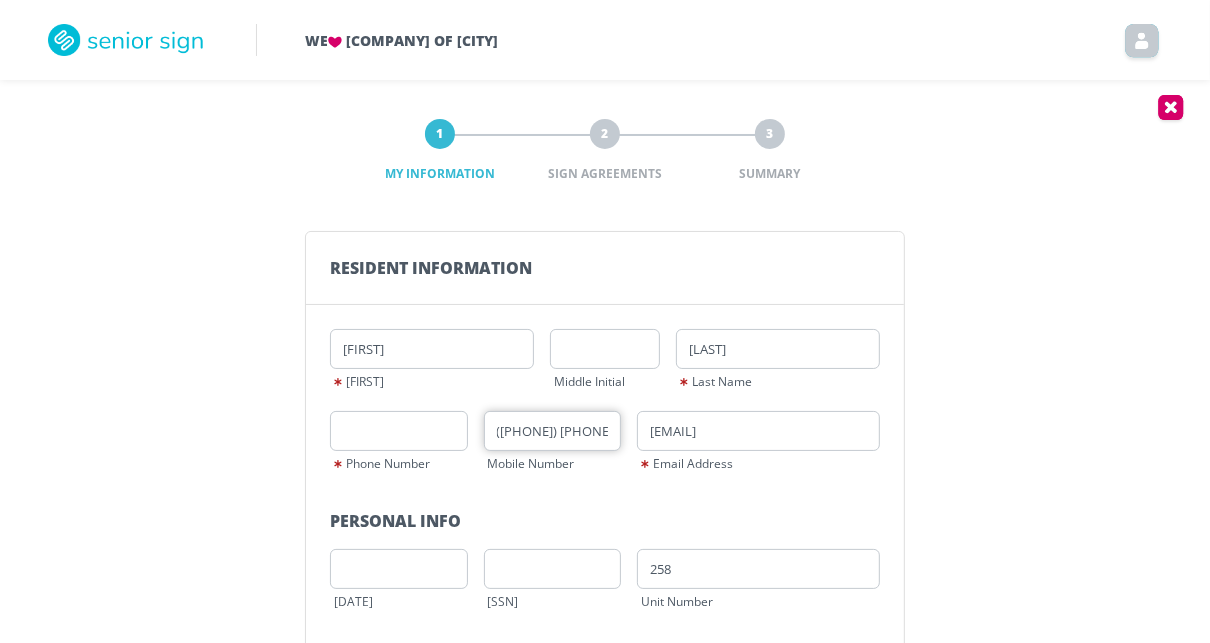 scroll, scrollTop: 0, scrollLeft: 0, axis: both 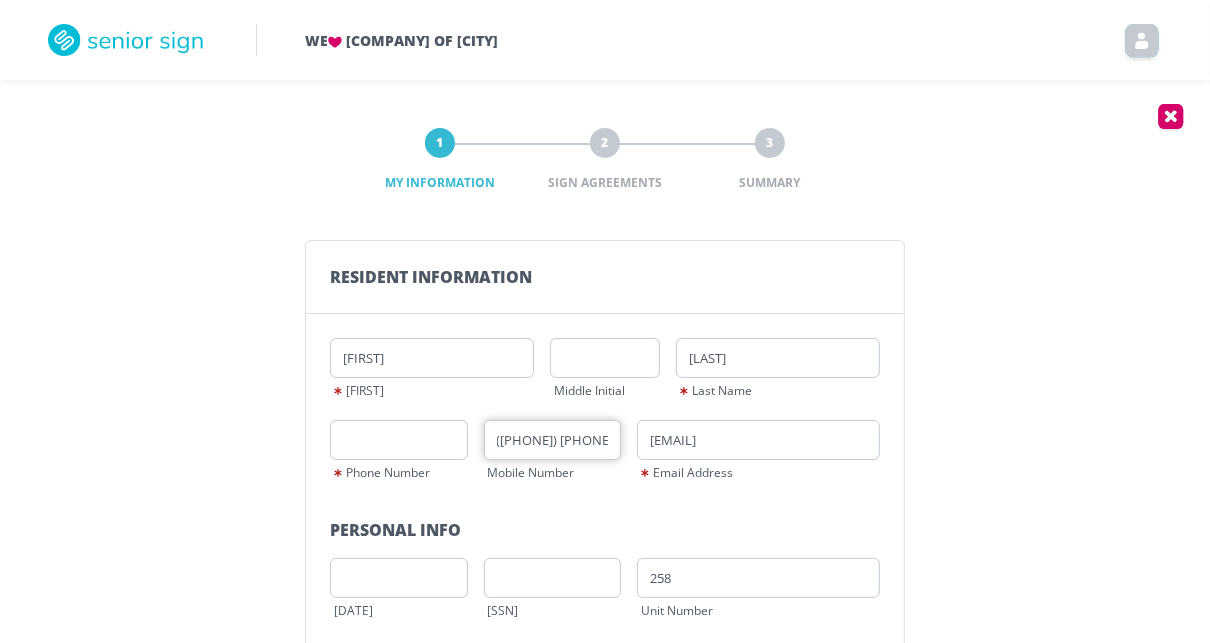type on "([PHONE]) [PHONE]" 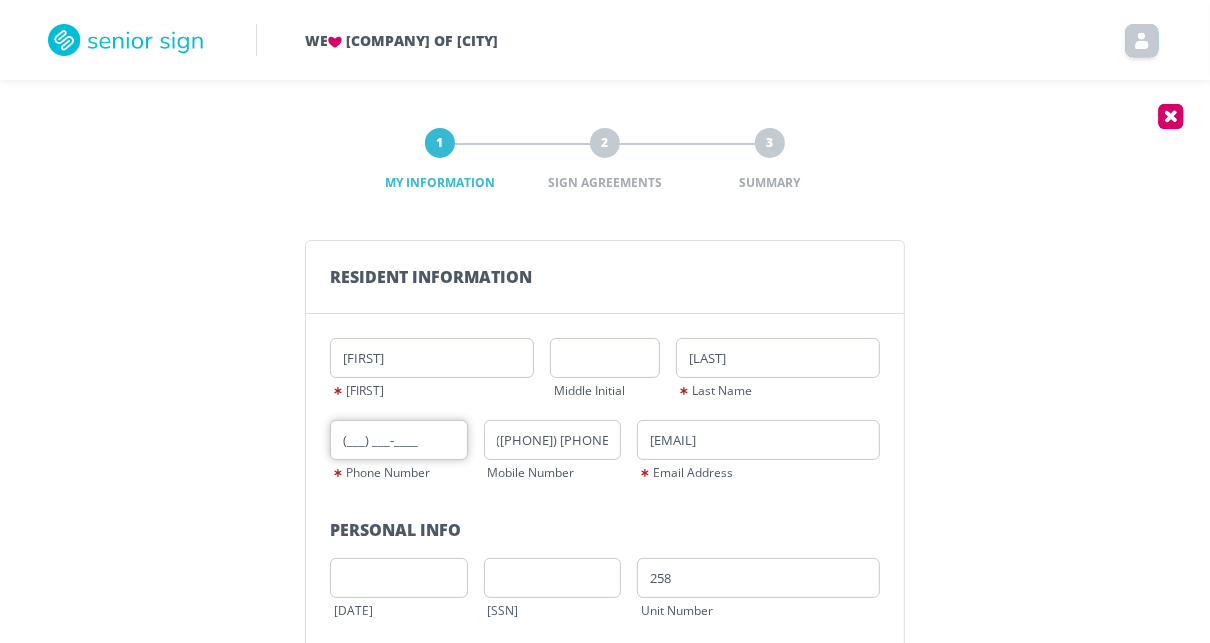 click on "(___) ___-____" at bounding box center (399, 440) 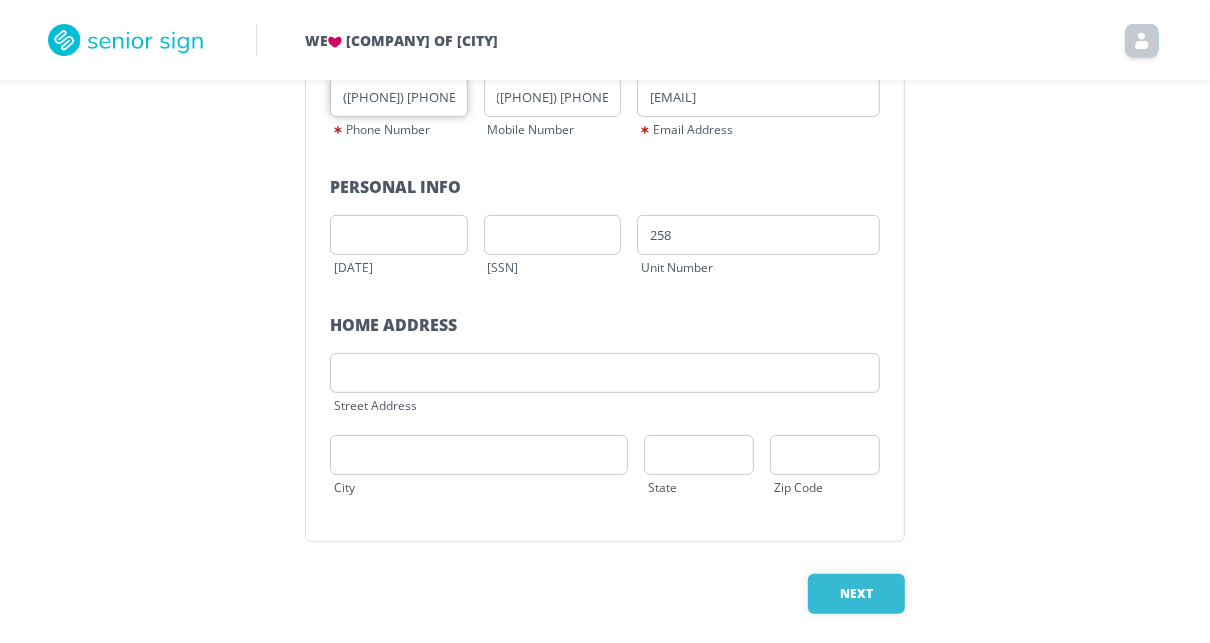 scroll, scrollTop: 360, scrollLeft: 0, axis: vertical 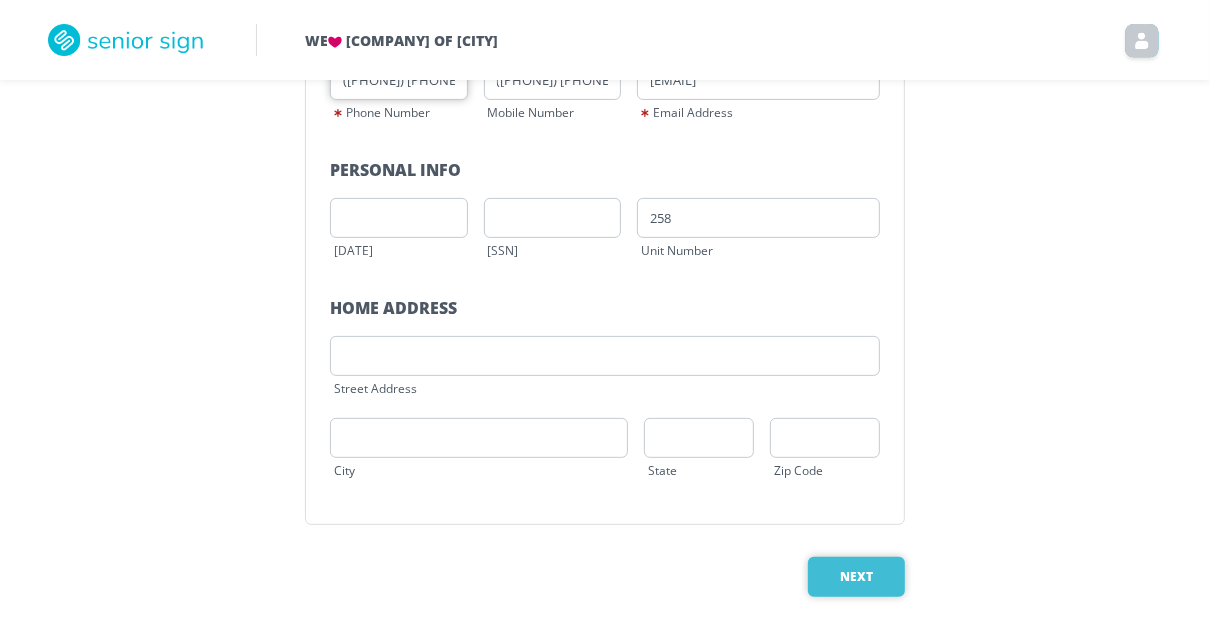 type on "([PHONE]) [PHONE]" 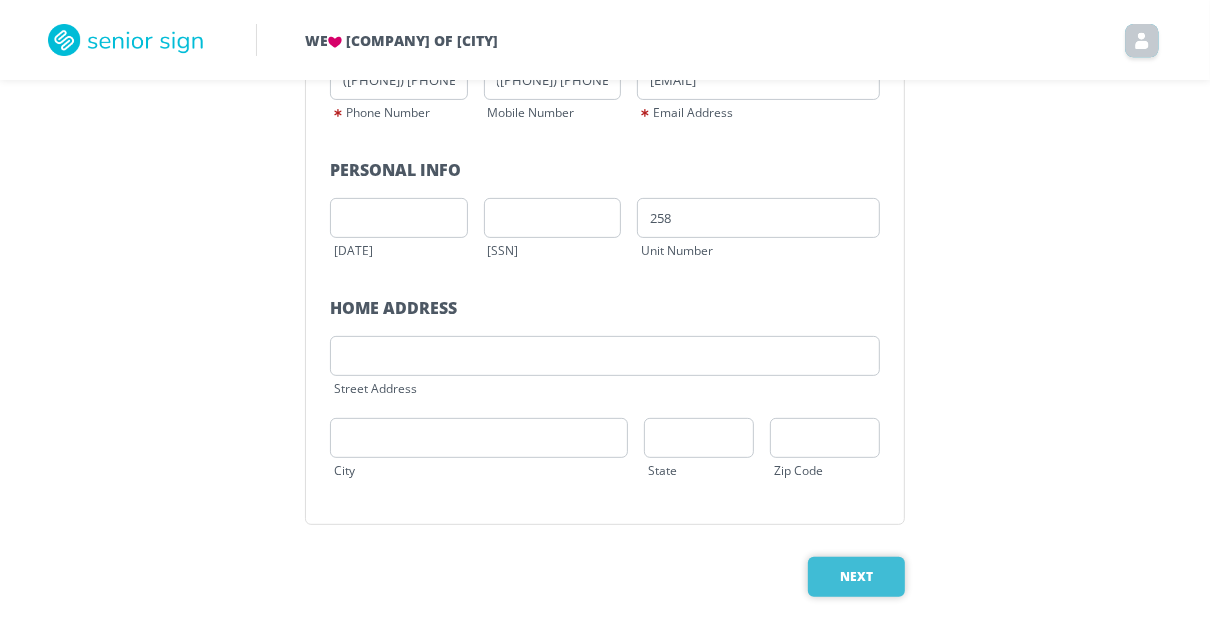 click on "Next" at bounding box center (856, 577) 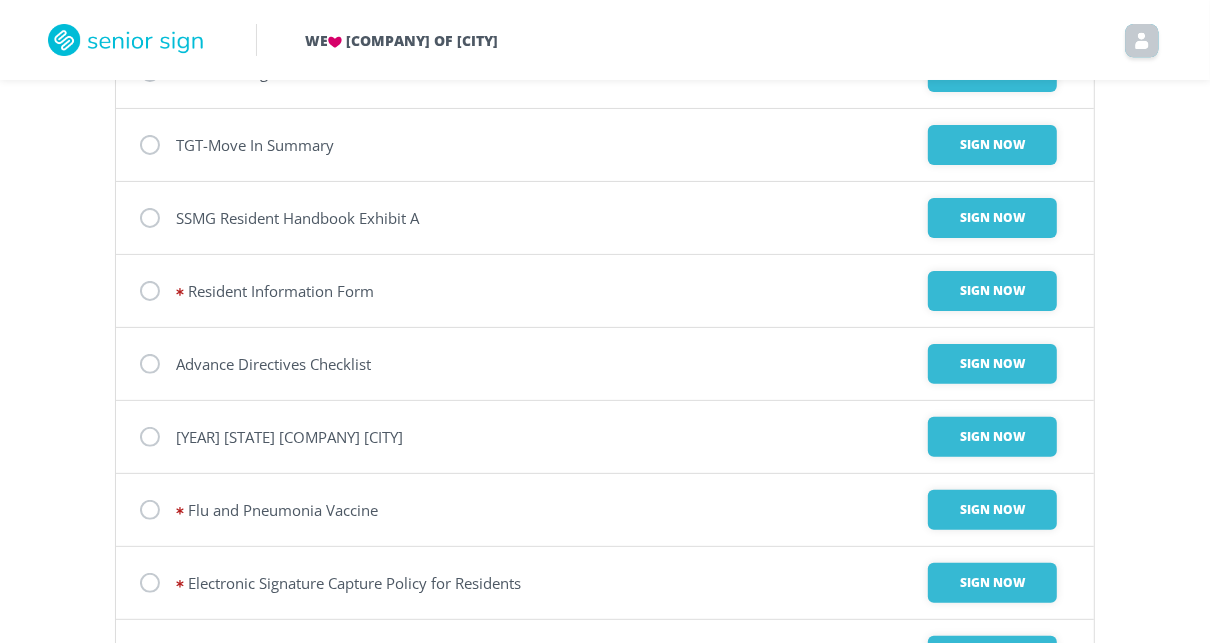 scroll, scrollTop: 40, scrollLeft: 0, axis: vertical 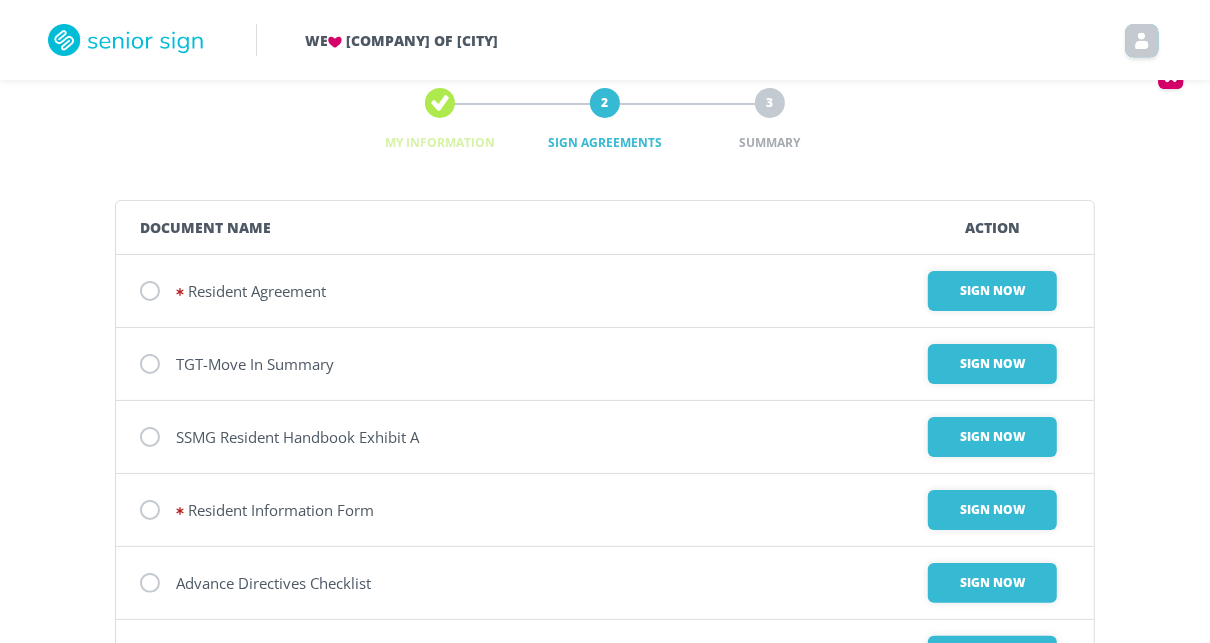 click at bounding box center [150, 291] 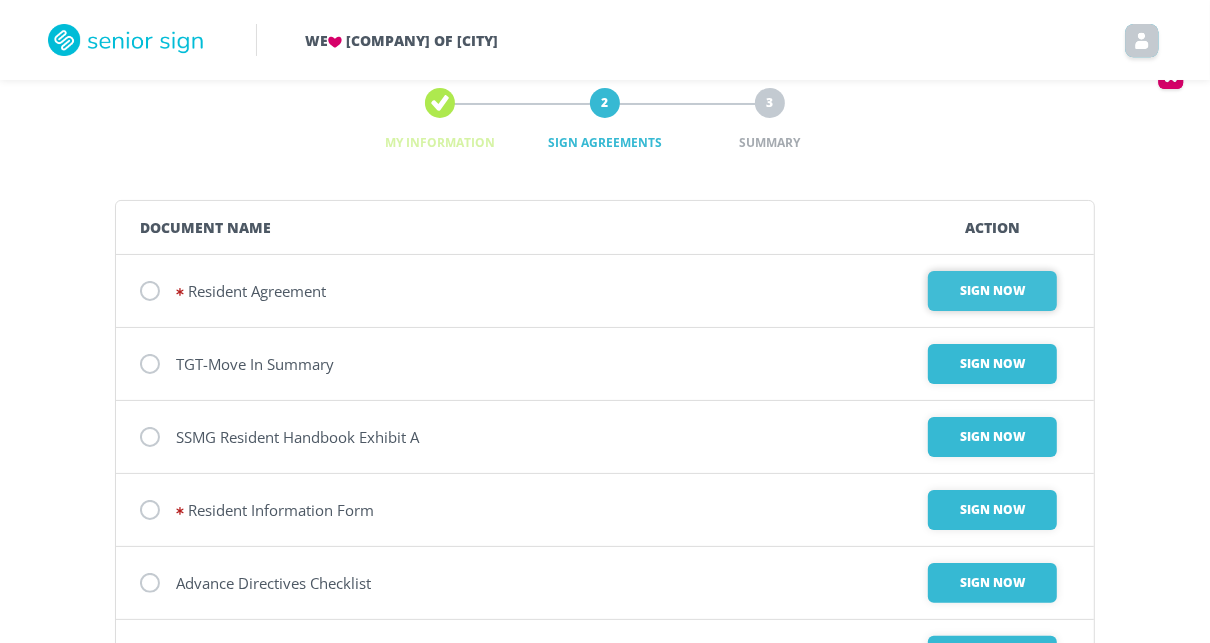 click on "Sign Now" at bounding box center [992, 291] 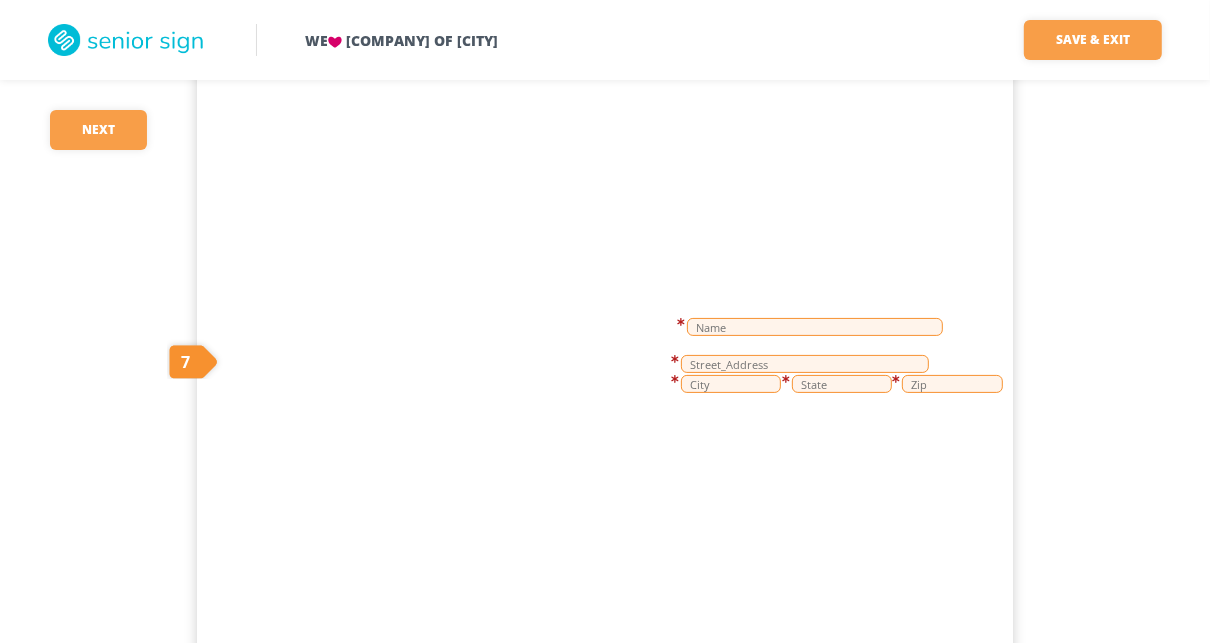 scroll, scrollTop: 15280, scrollLeft: 0, axis: vertical 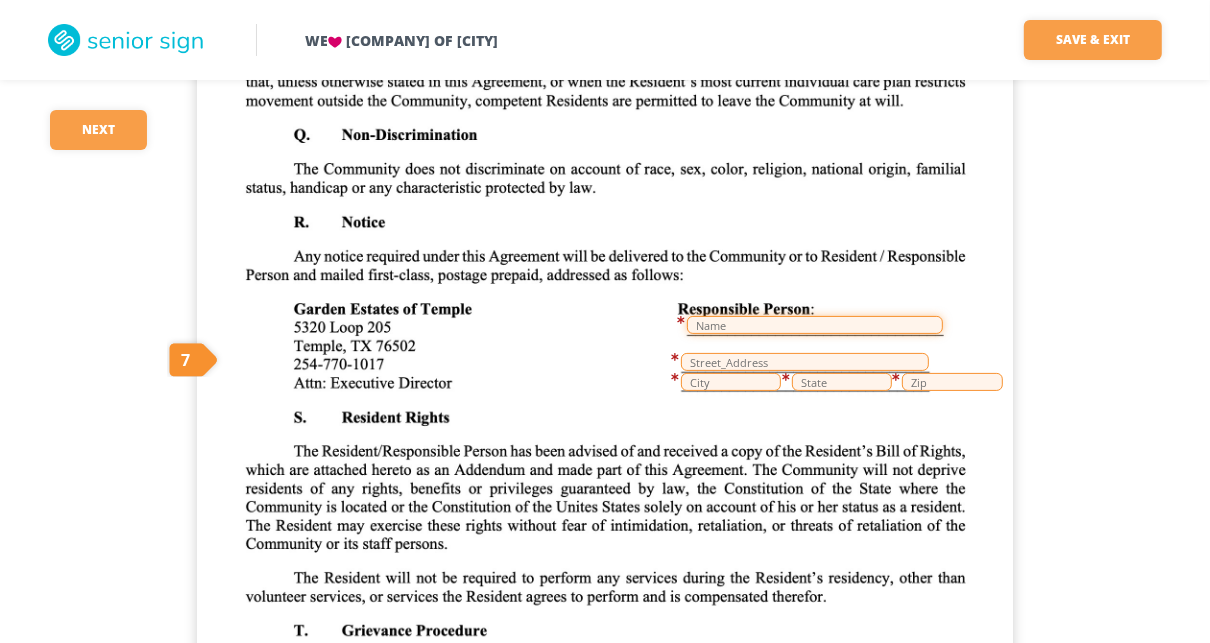 click at bounding box center [815, 325] 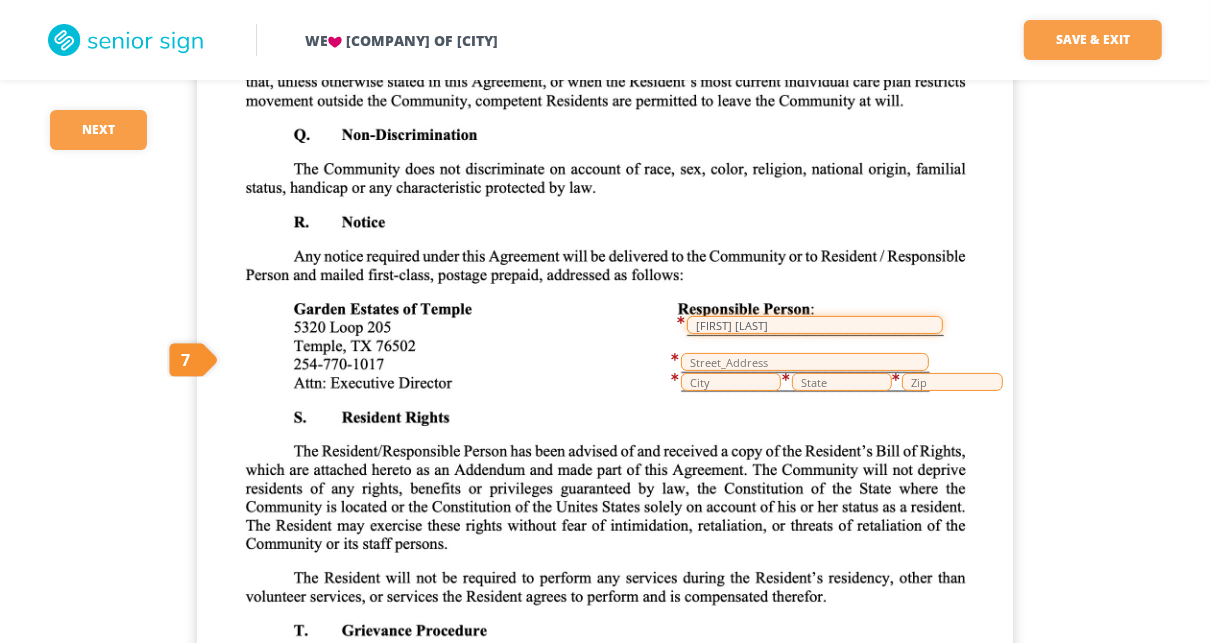type on "[FIRST] [LAST]" 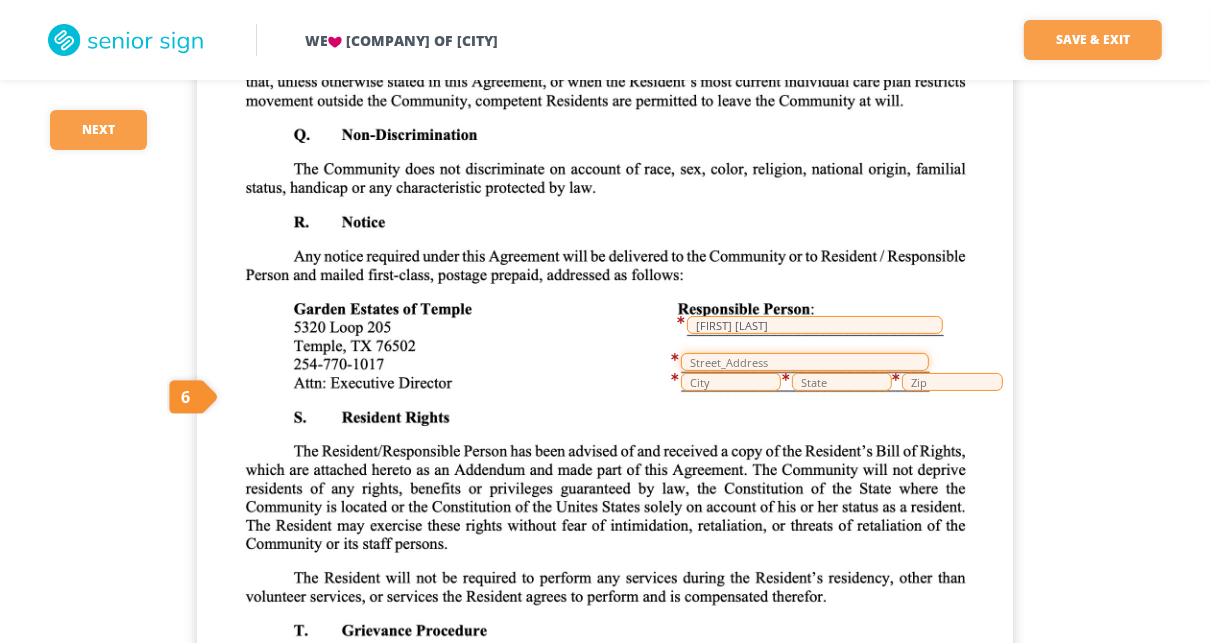 click at bounding box center [805, 362] 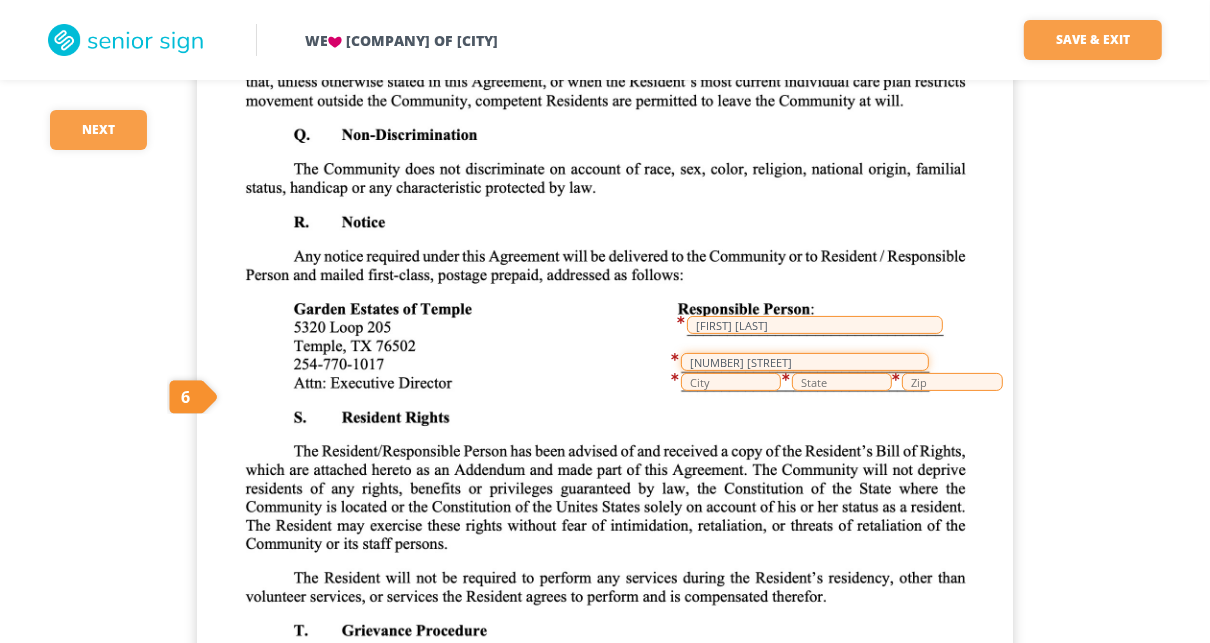 type on "[NUMBER] [STREET]" 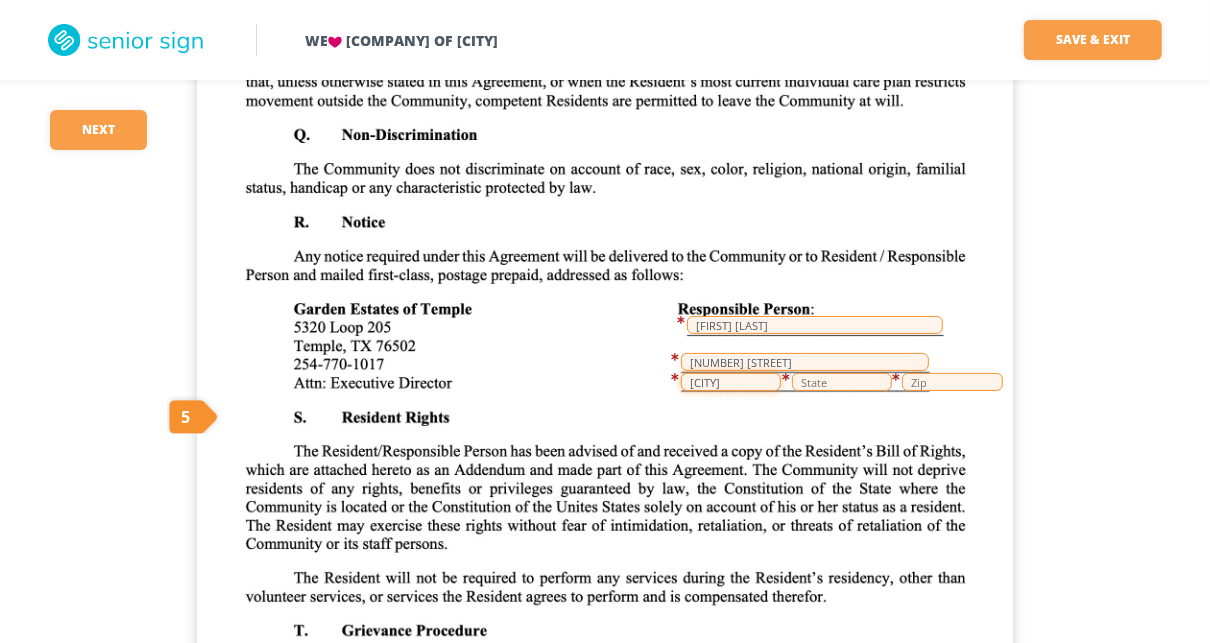 type on "[CITY]" 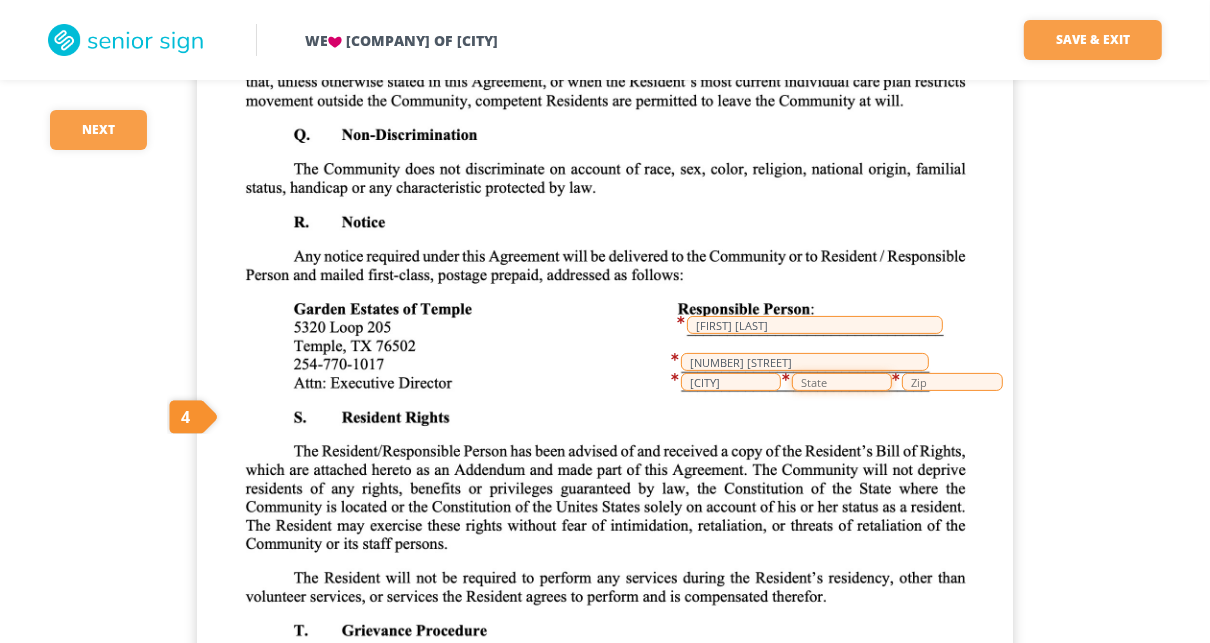 click at bounding box center (842, 382) 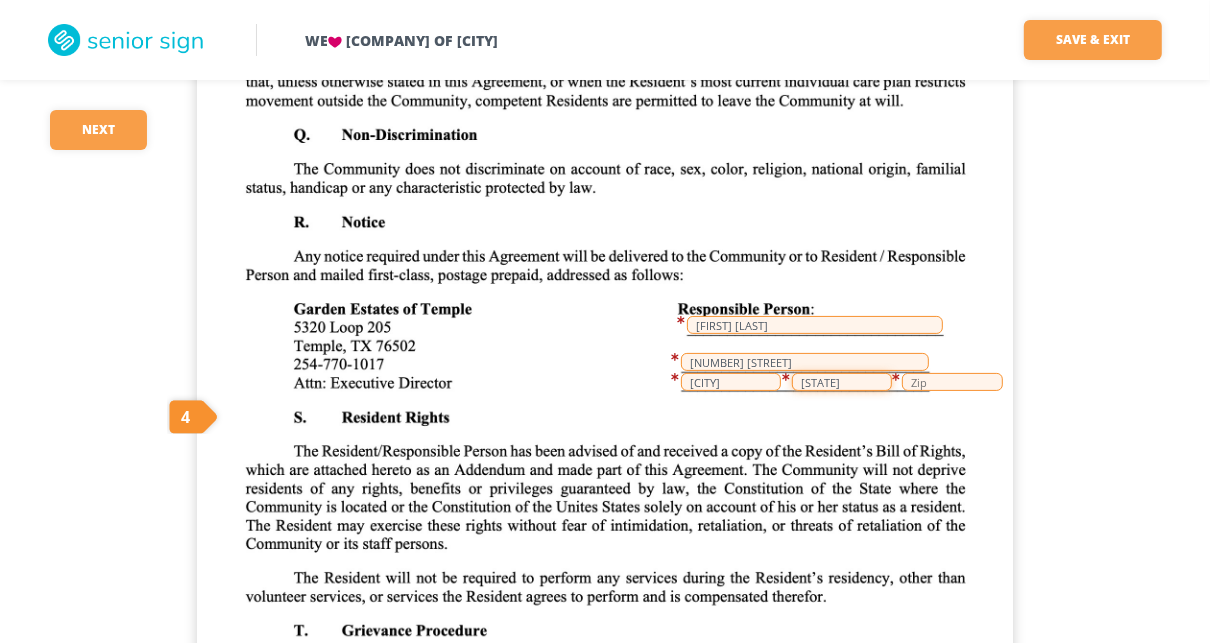 type on "[STATE]" 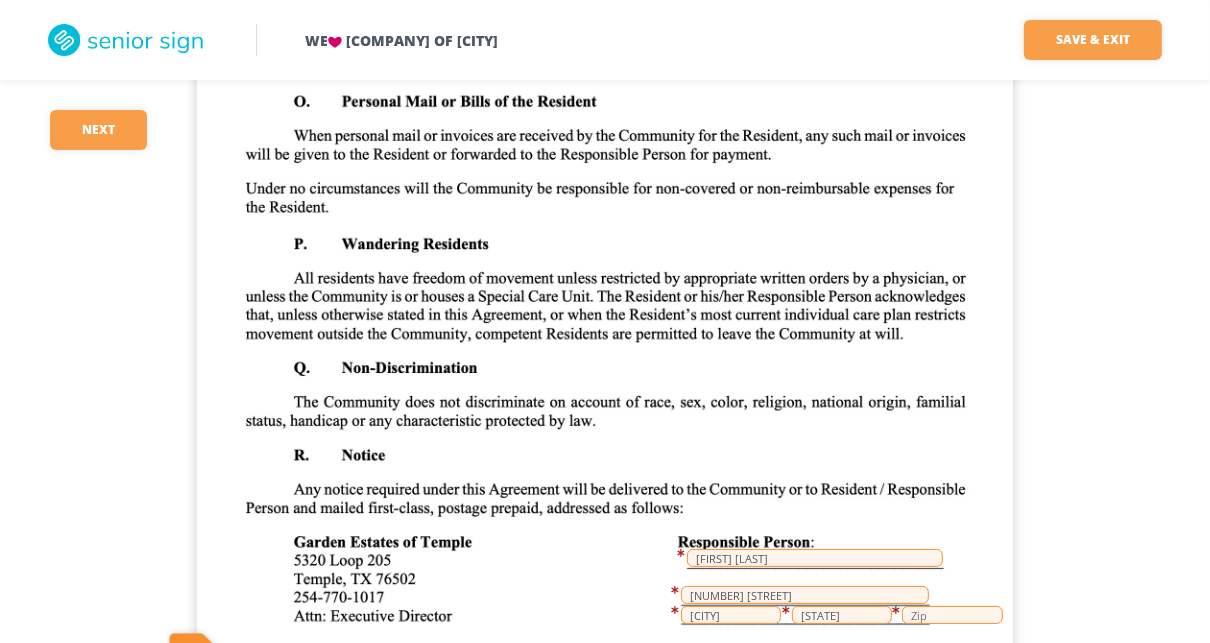 scroll, scrollTop: 15267, scrollLeft: 0, axis: vertical 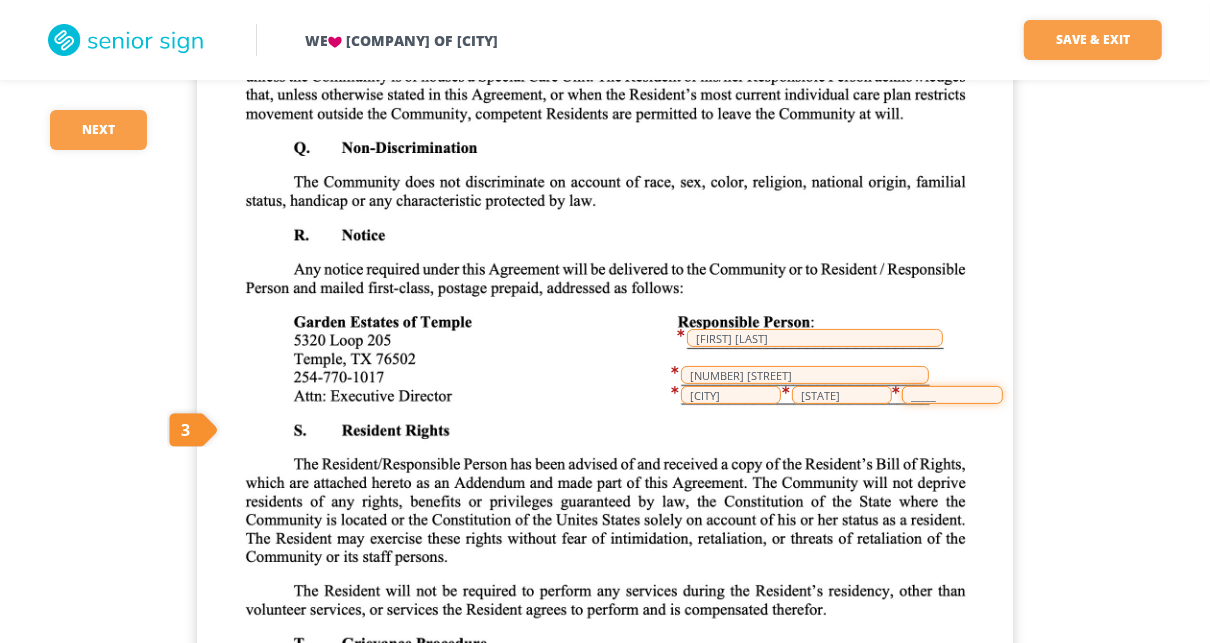 click on "_____" at bounding box center [952, 395] 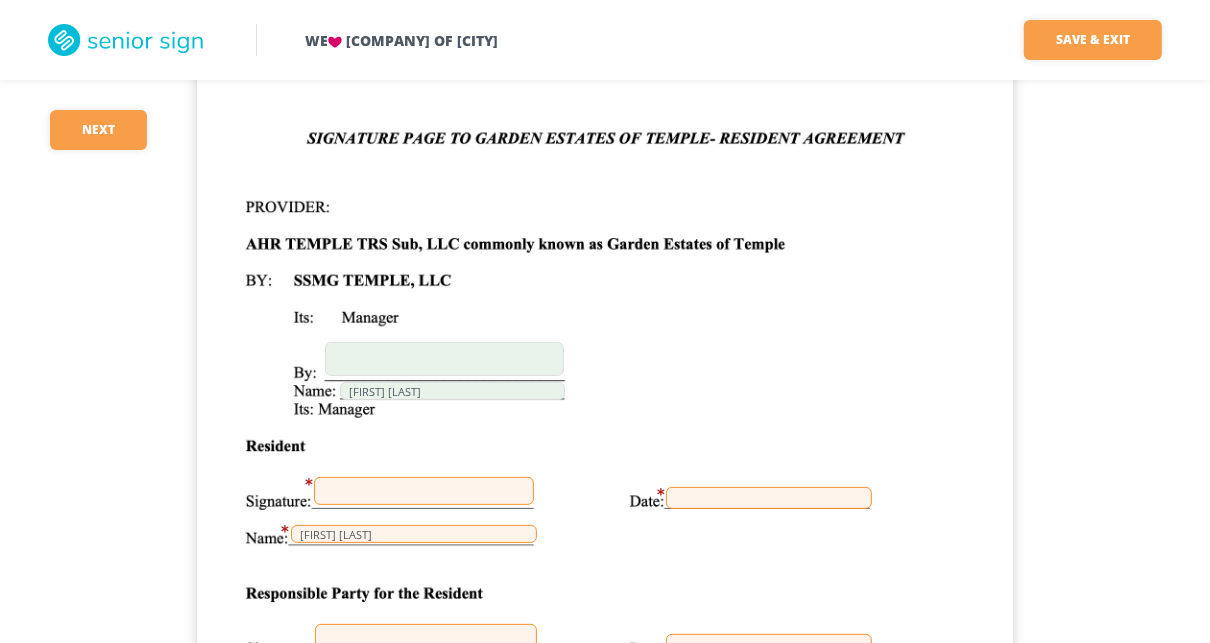 scroll, scrollTop: 20467, scrollLeft: 0, axis: vertical 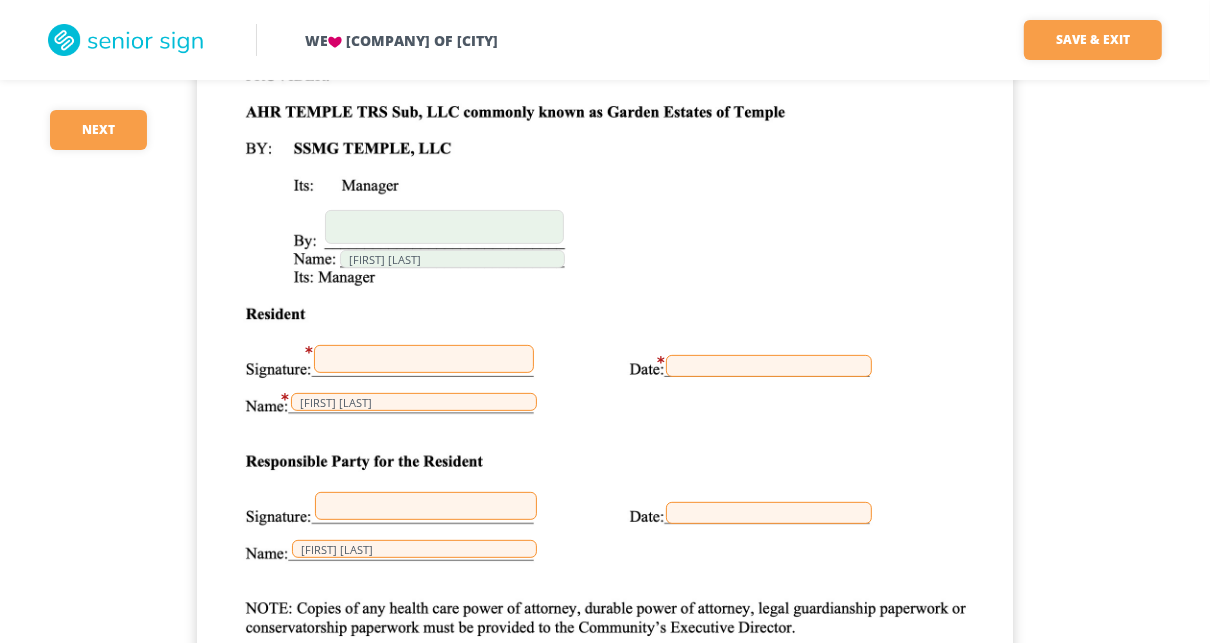 type on "[ZIP CODE]" 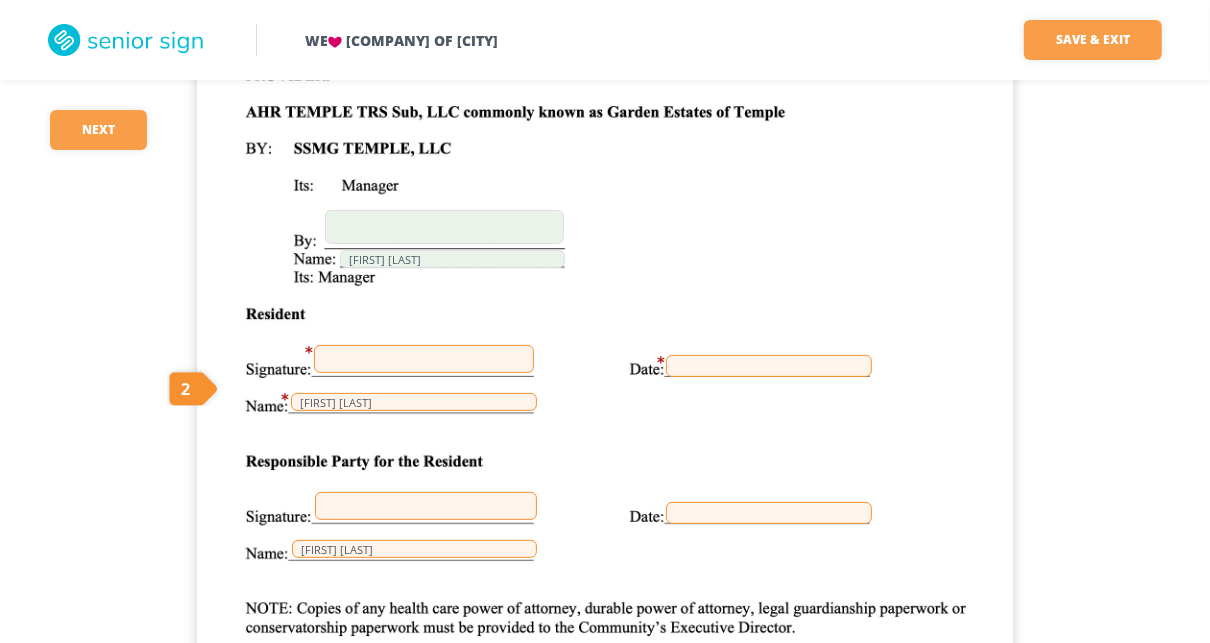 click at bounding box center (769, 366) 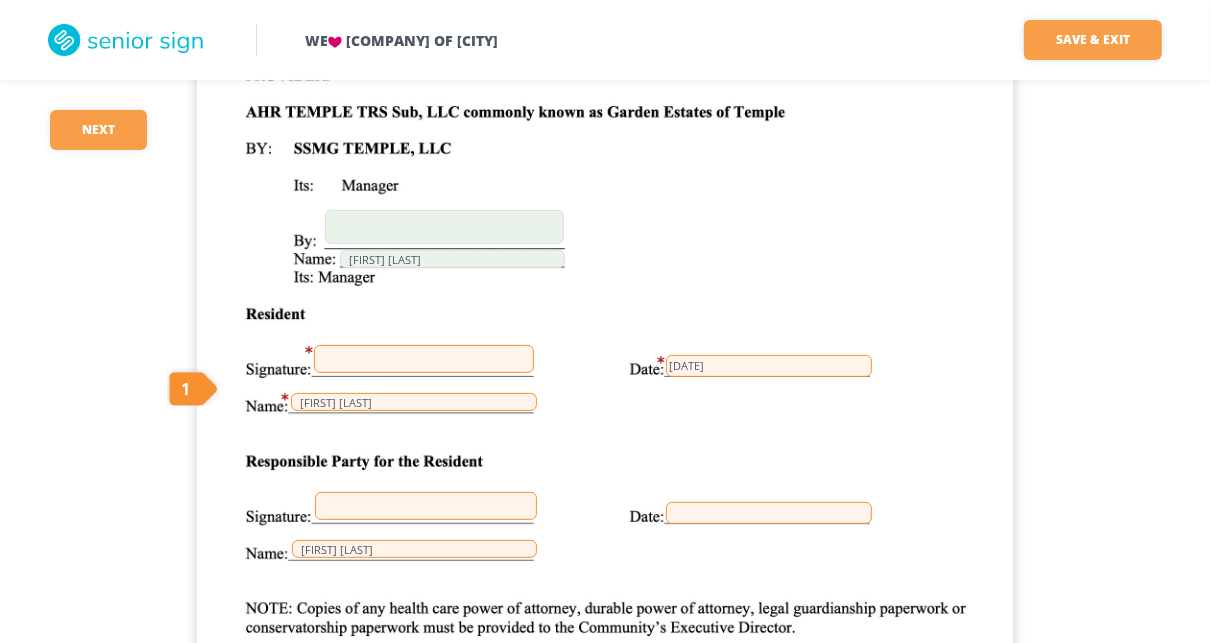 click at bounding box center (769, 513) 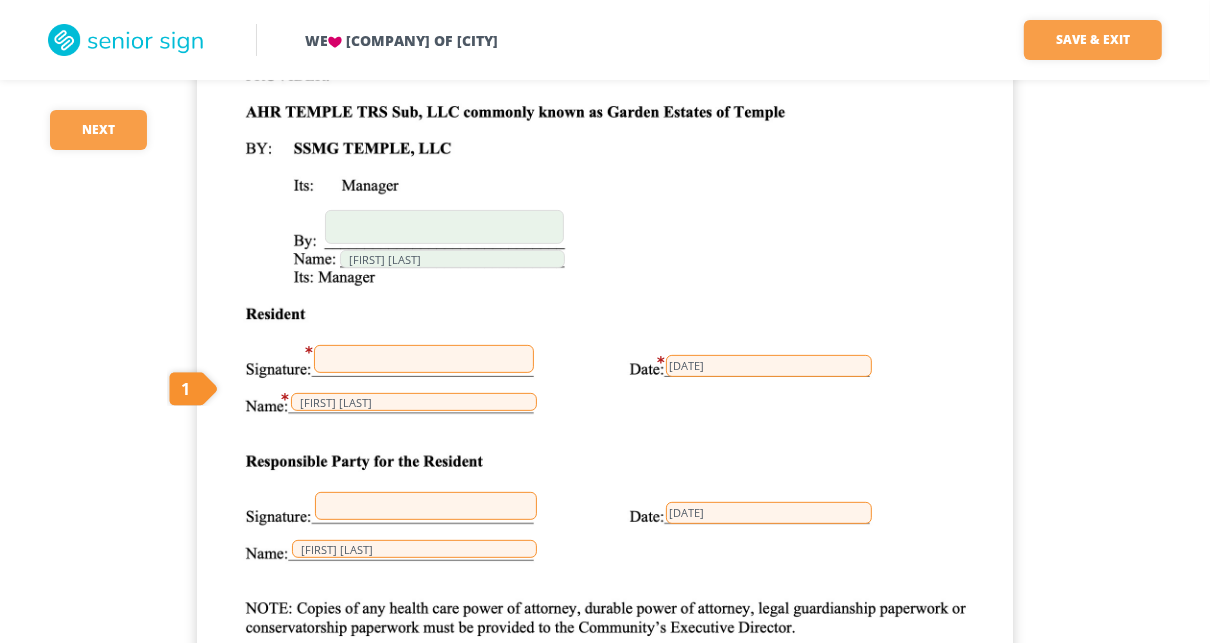 click at bounding box center [424, 359] 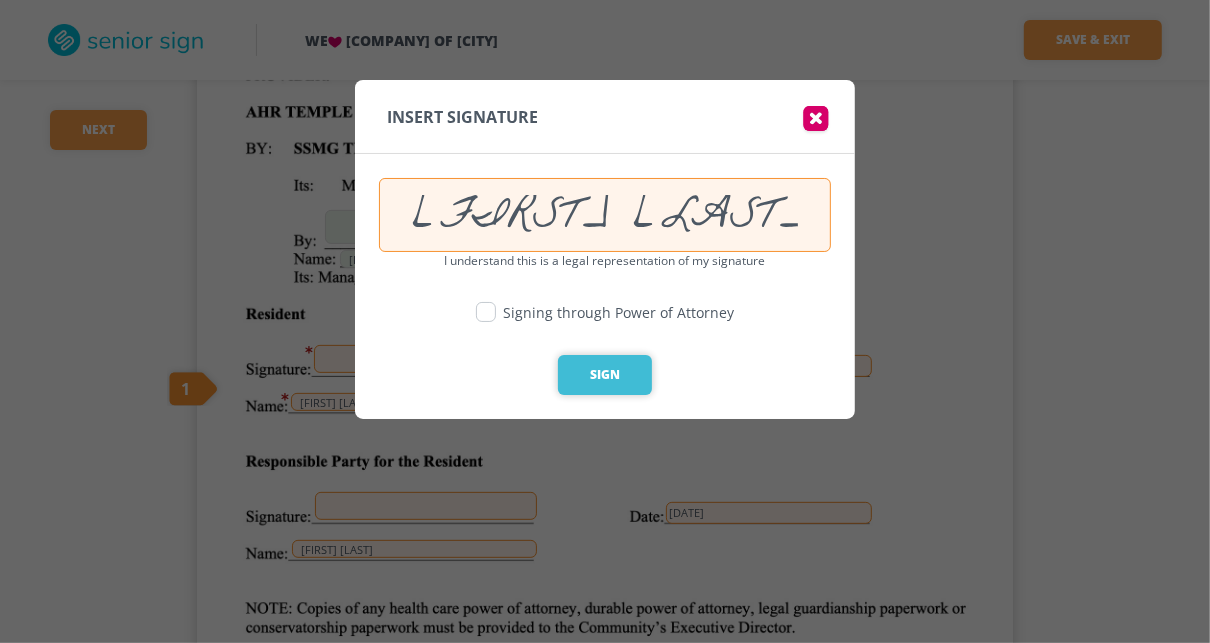 click on "Sign" at bounding box center [605, 375] 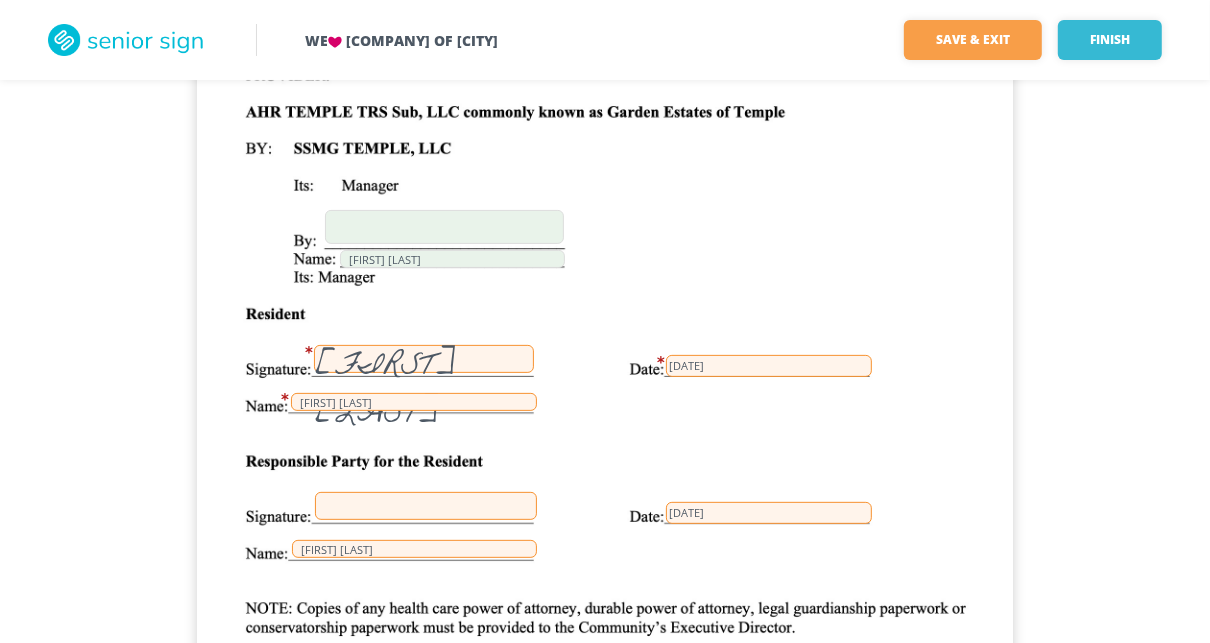 click at bounding box center [426, 506] 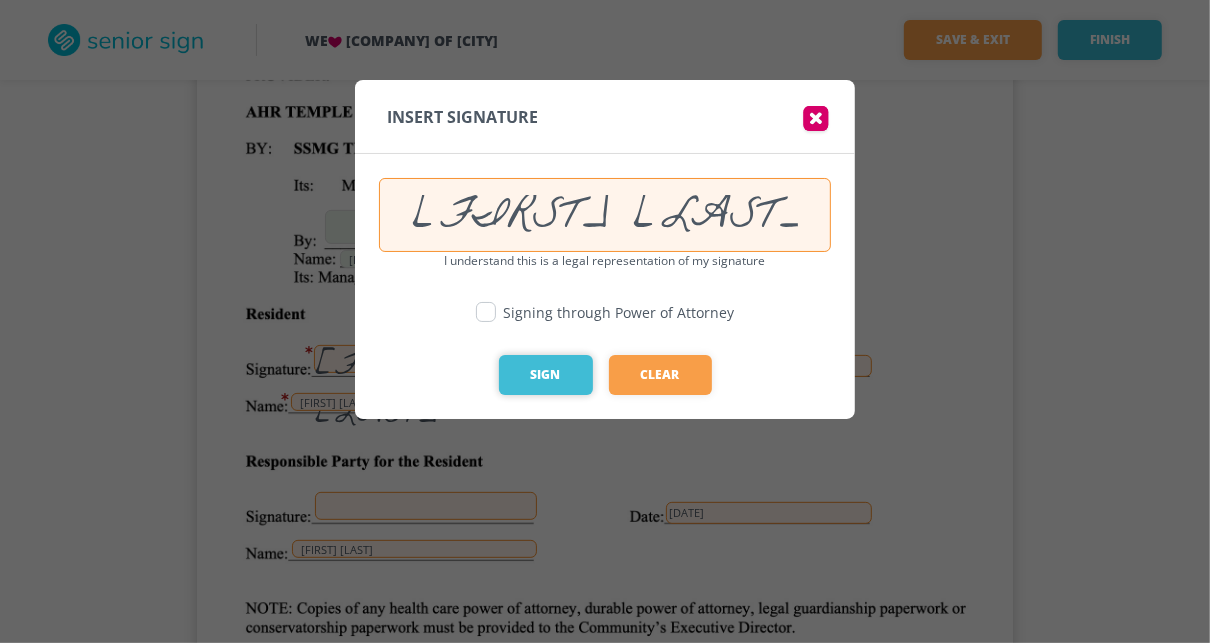 type on "[FIRST] [LAST]" 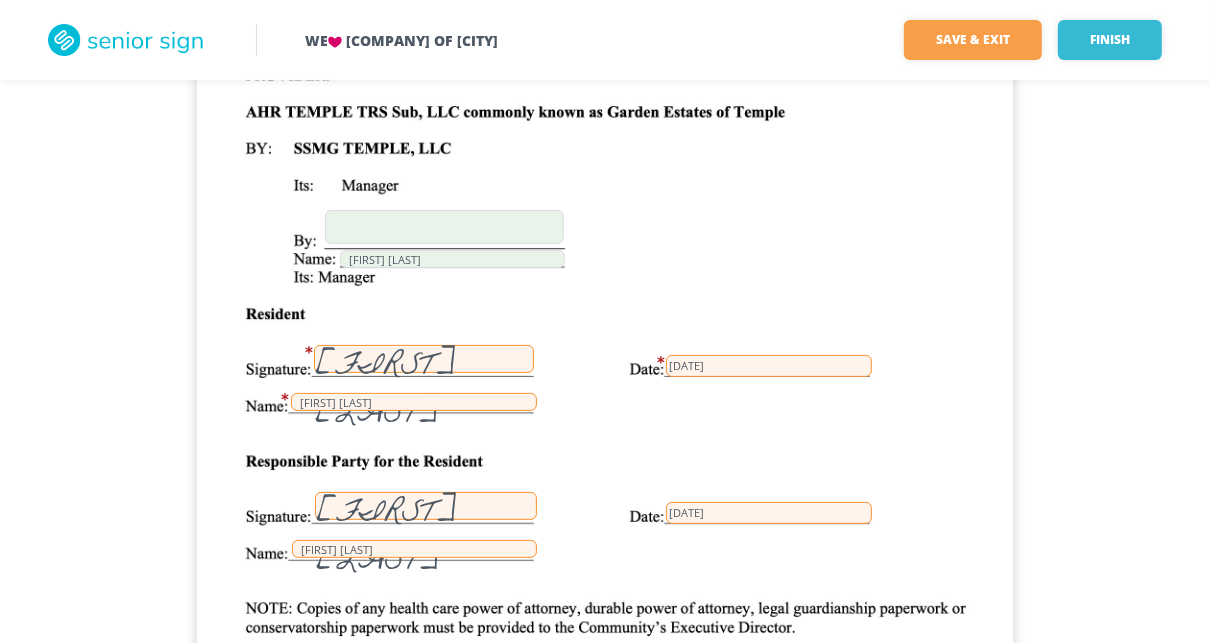click on "[FIRST] [LAST]" at bounding box center [426, 506] 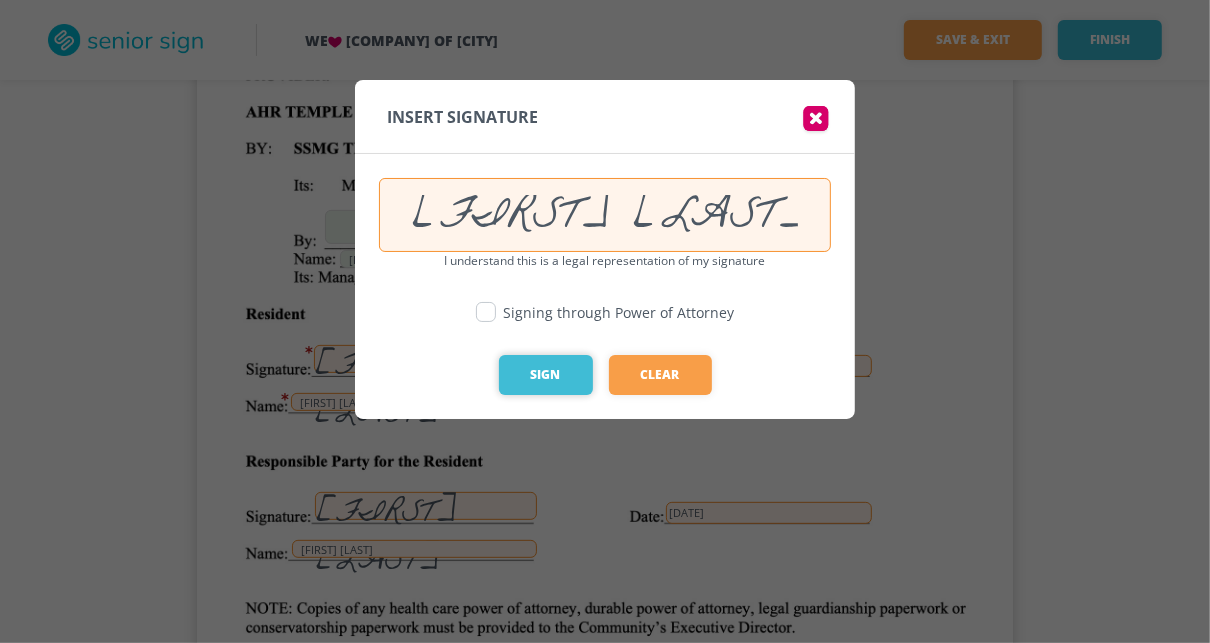 type on "[FIRST] [LAST]" 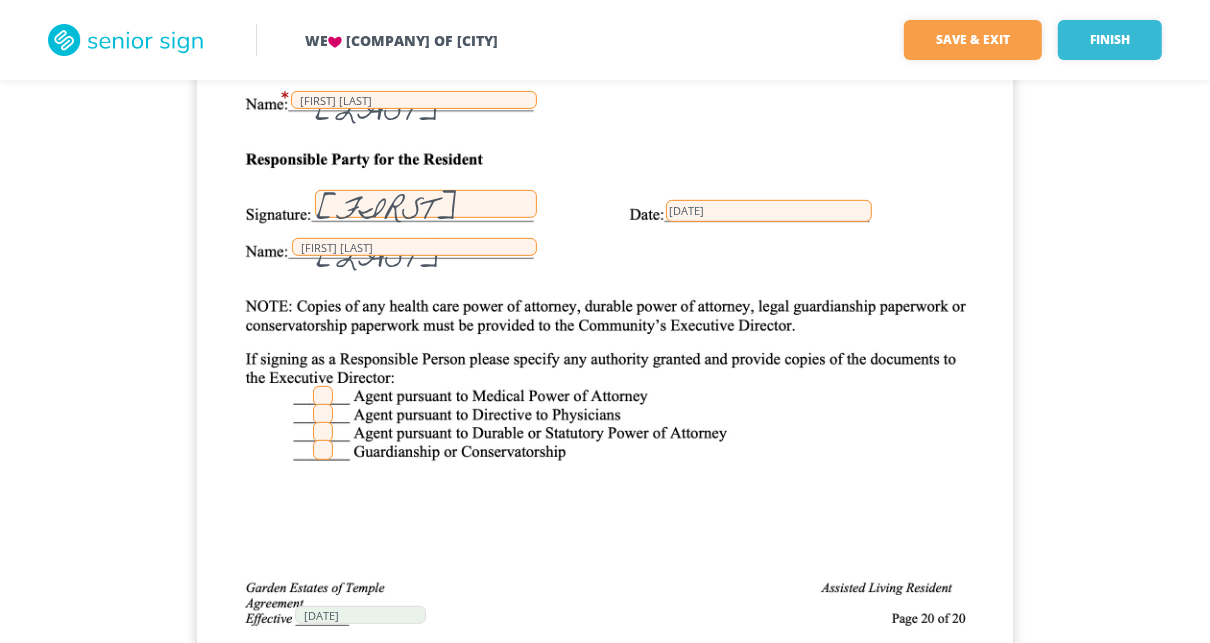 scroll, scrollTop: 20787, scrollLeft: 0, axis: vertical 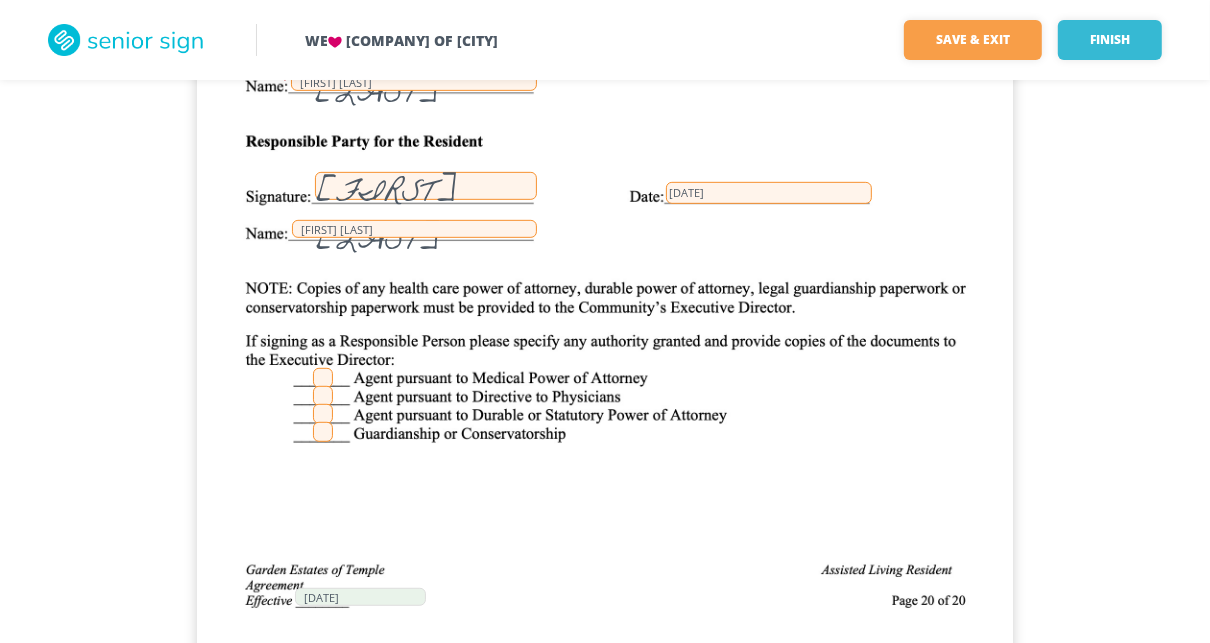 click at bounding box center [323, 378] 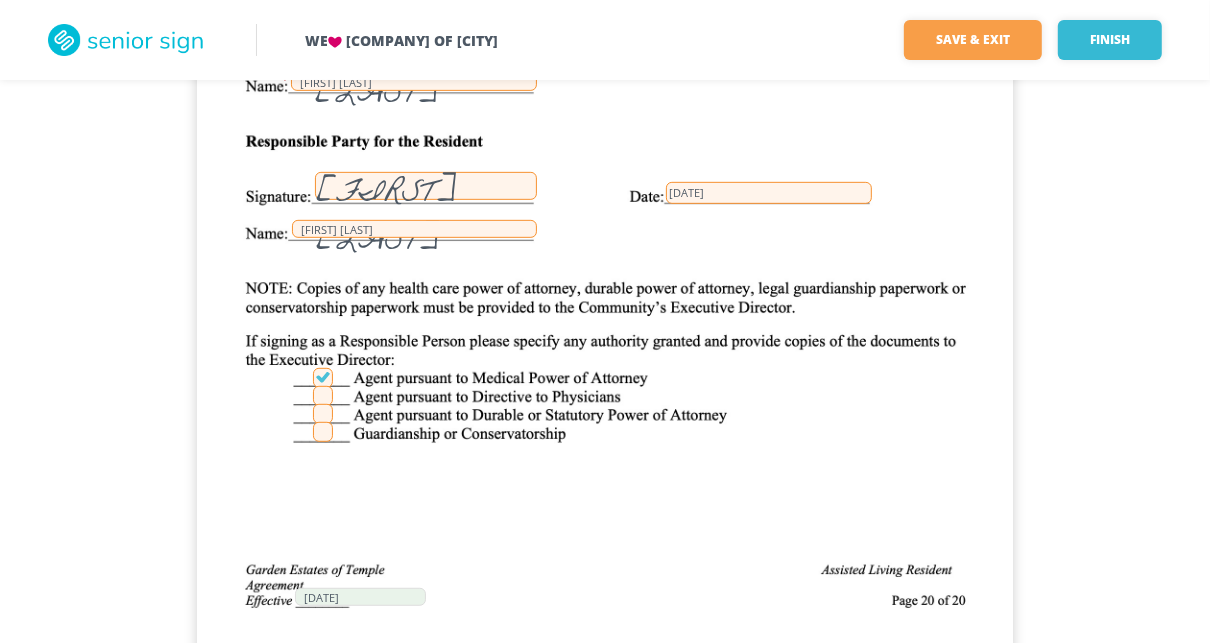 click at bounding box center (323, 396) 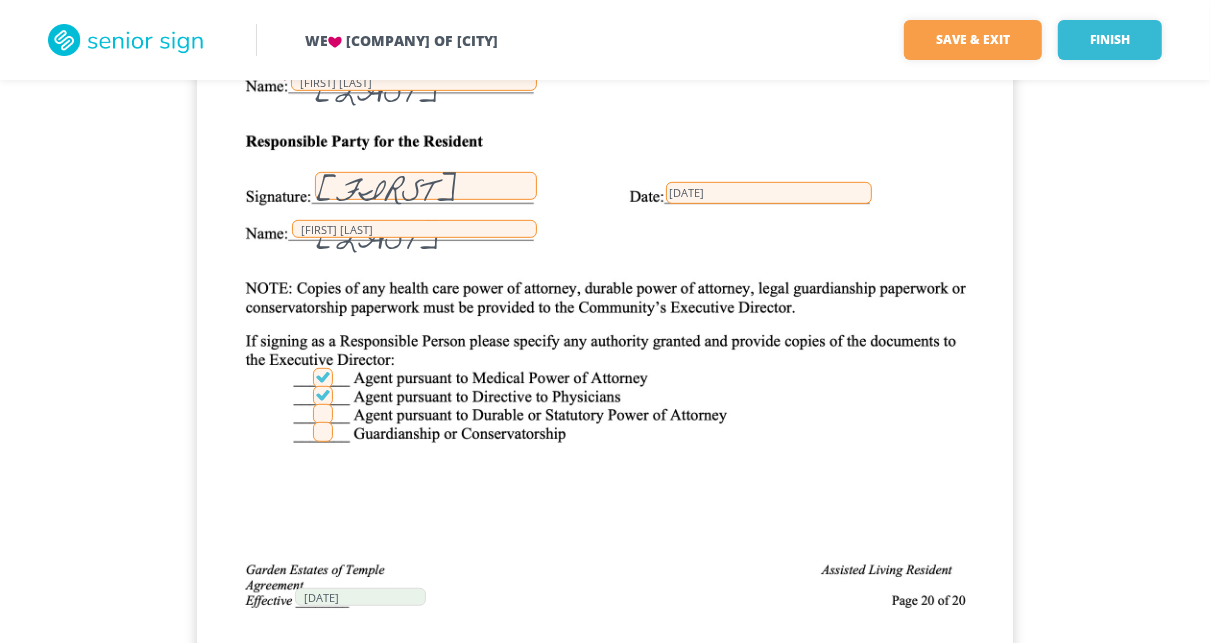 click at bounding box center [323, 414] 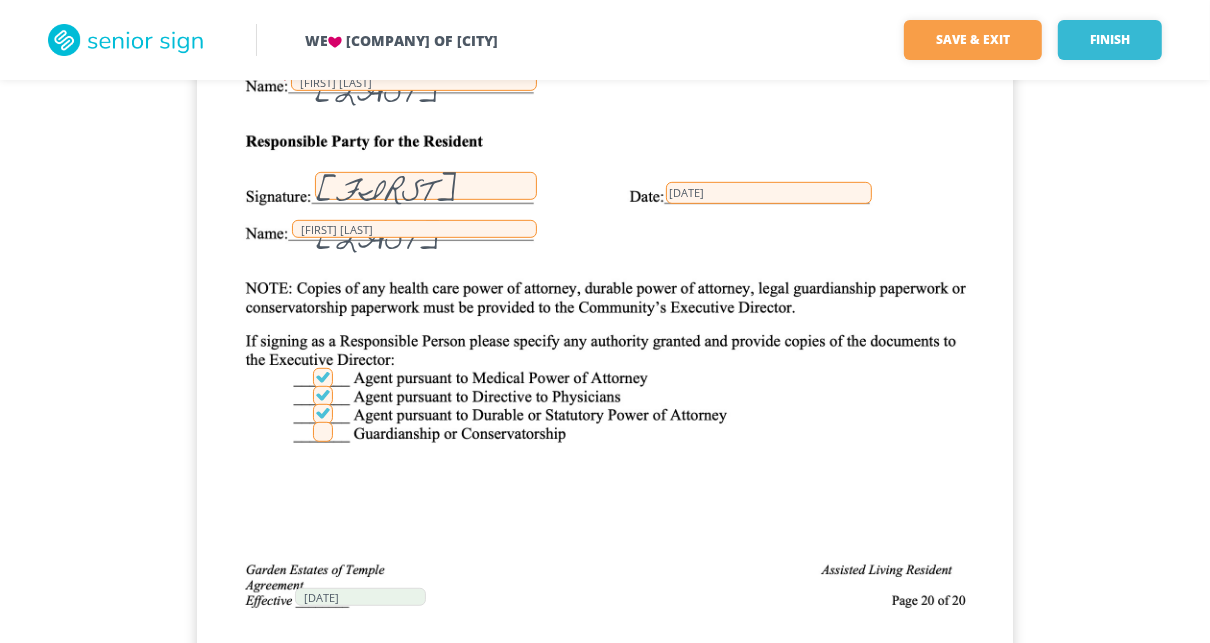 click at bounding box center (323, 432) 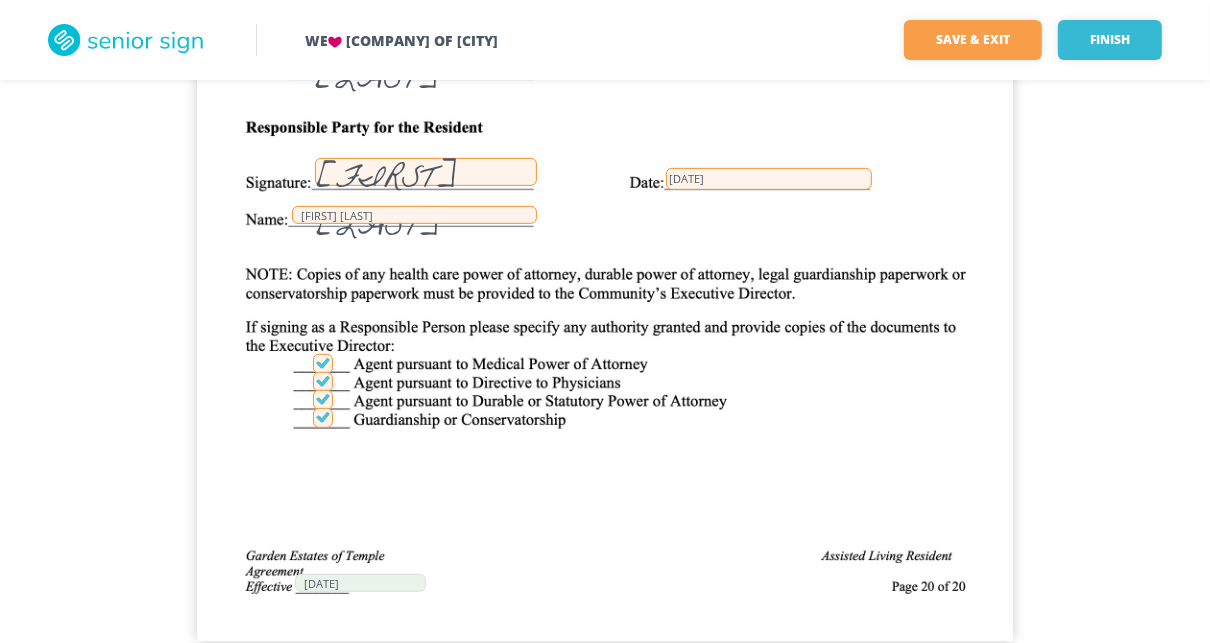 scroll, scrollTop: 20851, scrollLeft: 0, axis: vertical 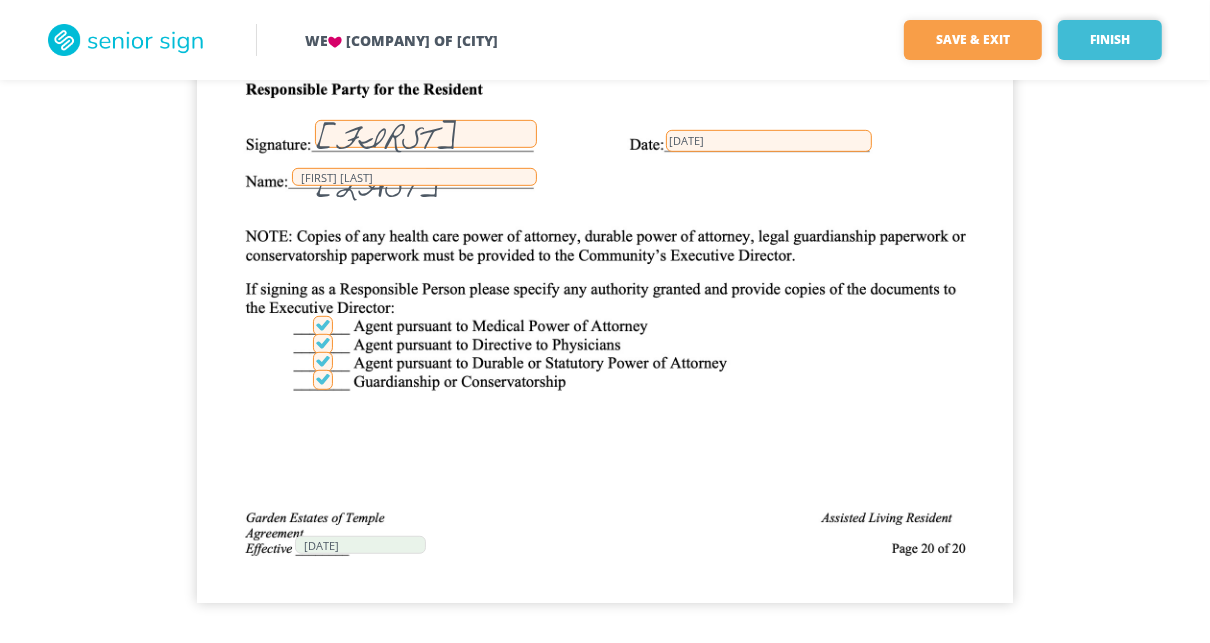 click on "Finish" at bounding box center (1110, 40) 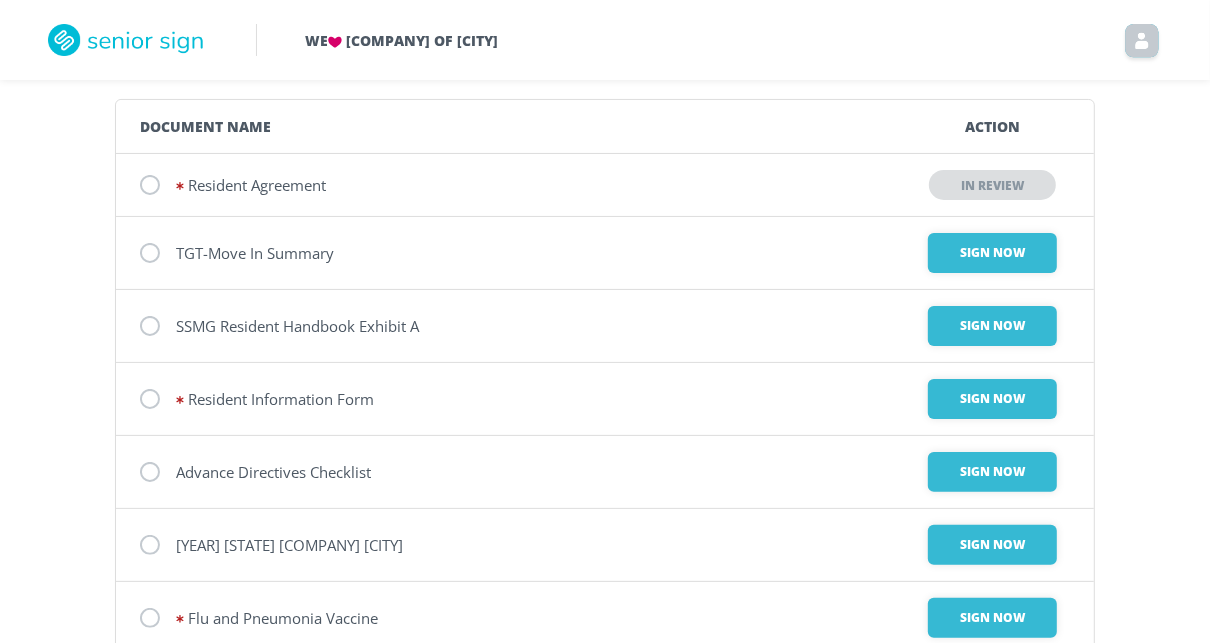 scroll, scrollTop: 0, scrollLeft: 0, axis: both 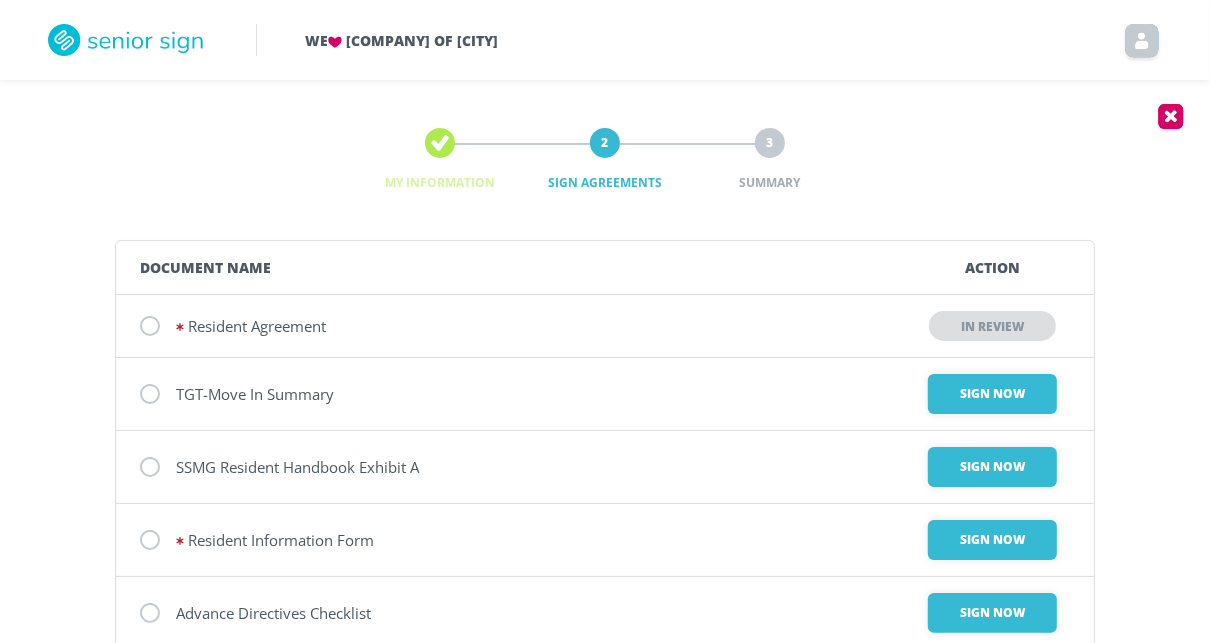 click at bounding box center [1142, 44] 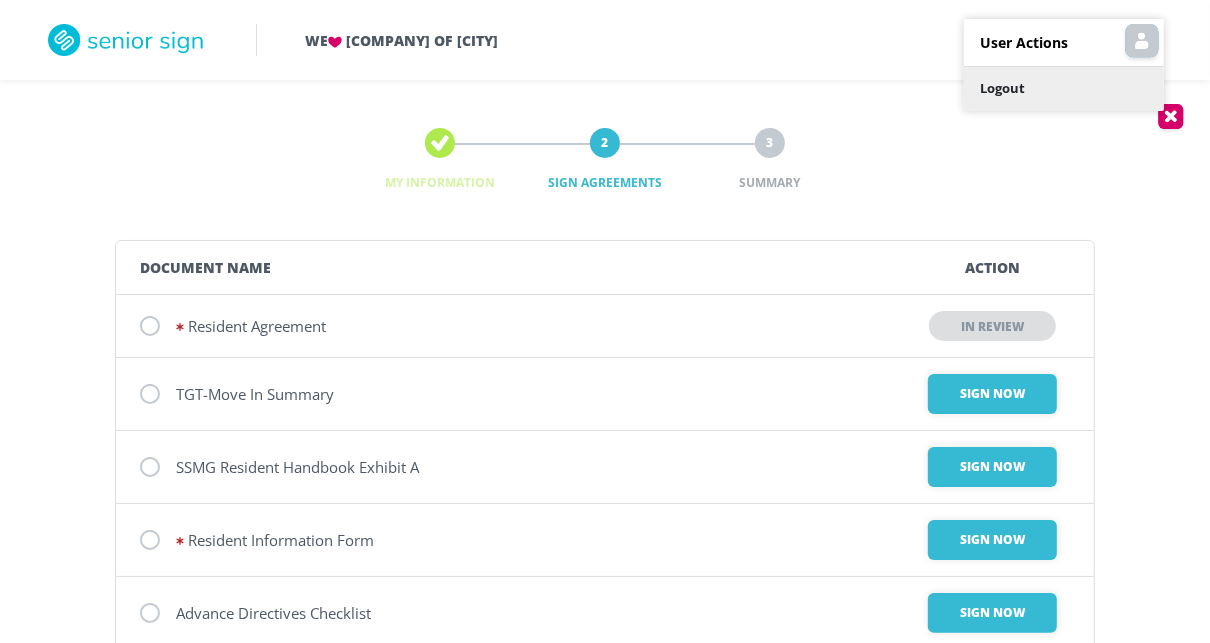 click on "Logout" at bounding box center (1064, 89) 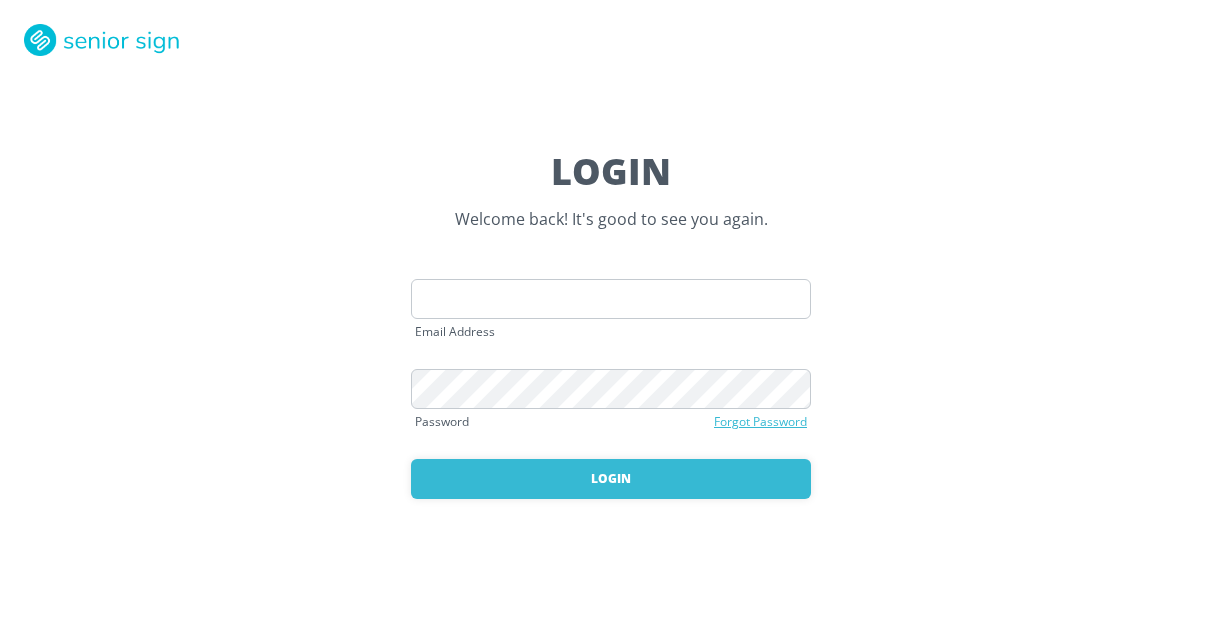 scroll, scrollTop: 0, scrollLeft: 0, axis: both 